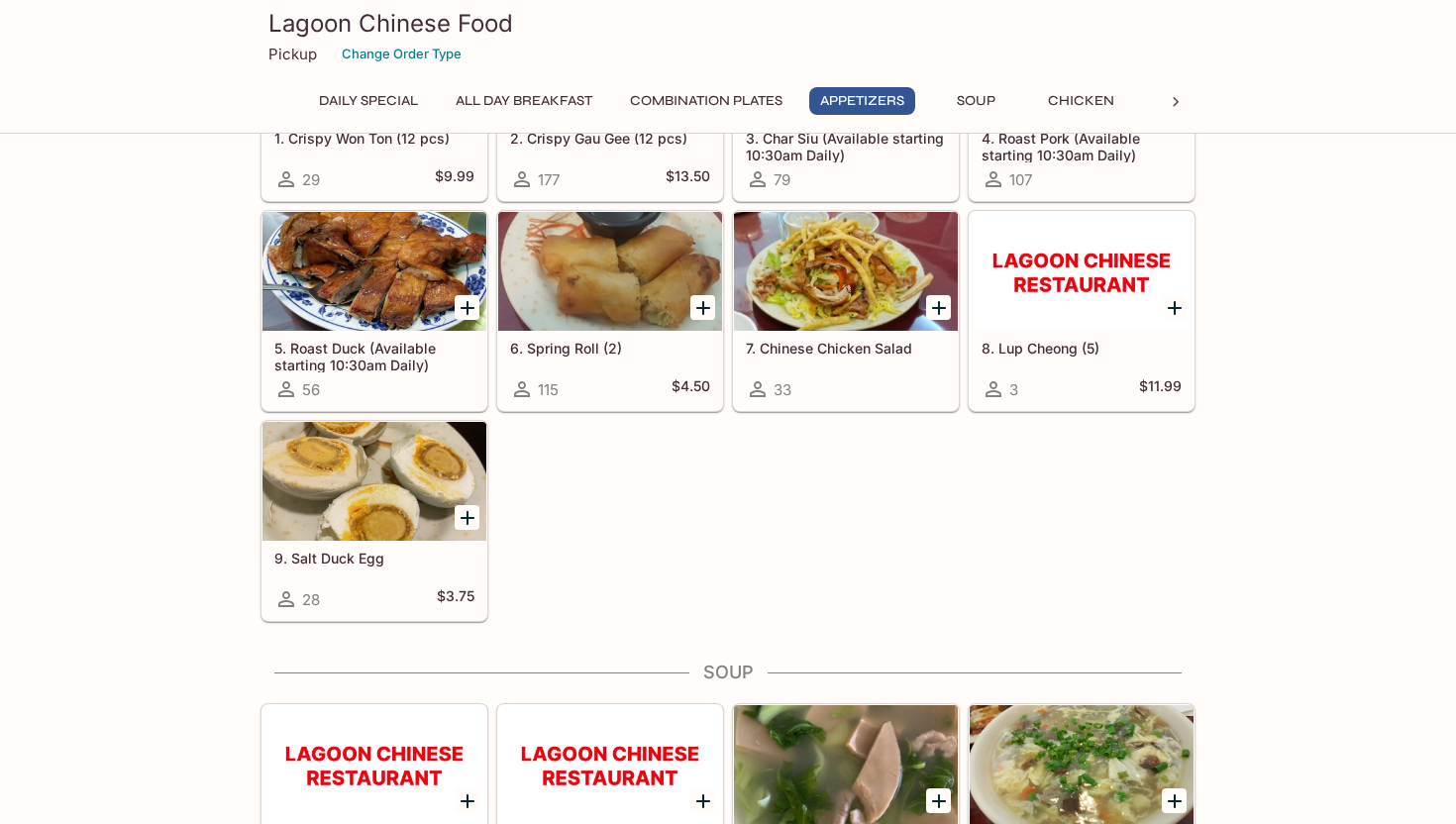 scroll, scrollTop: 1069, scrollLeft: 0, axis: vertical 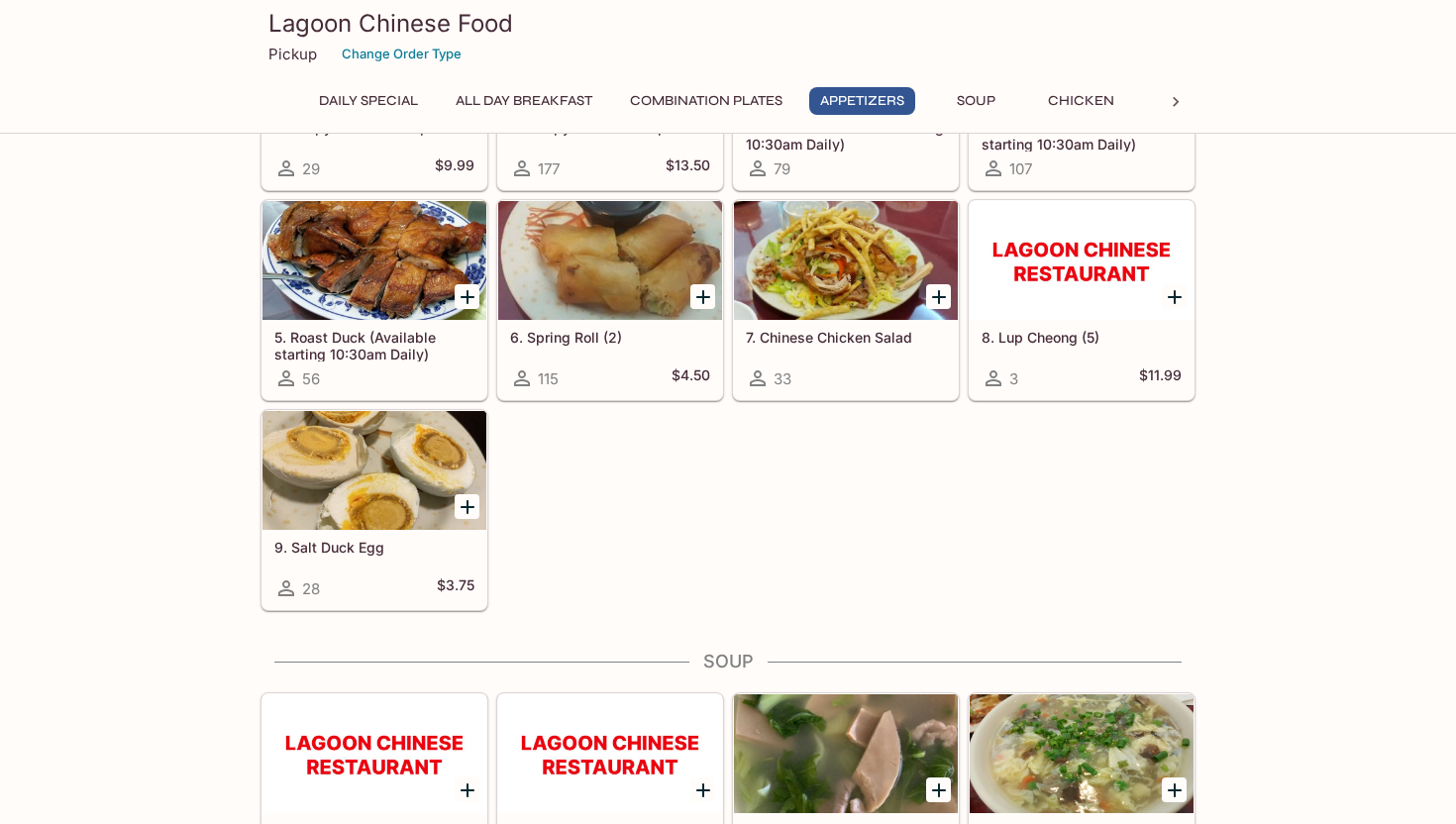 click at bounding box center (846, 260) 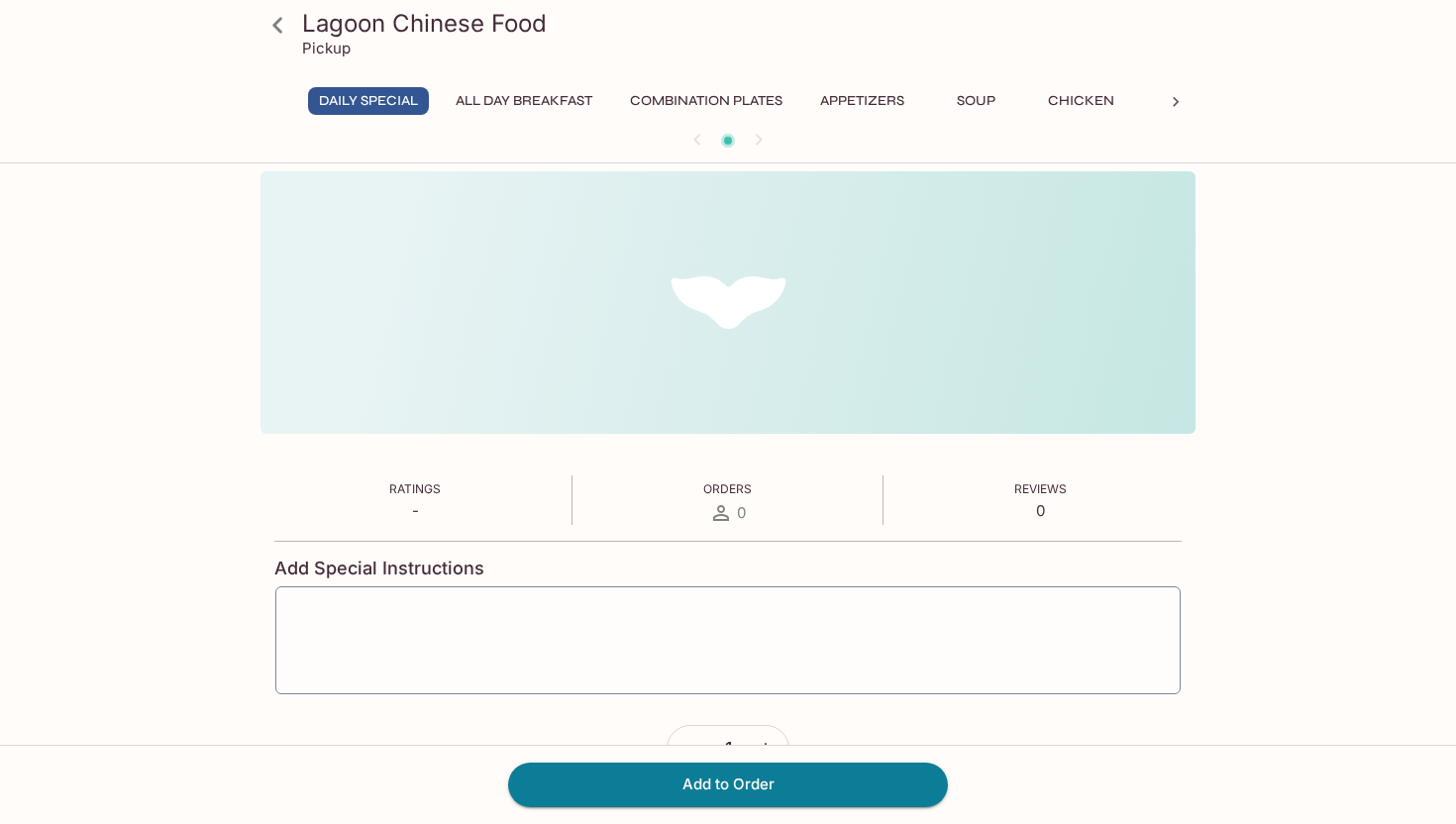 scroll, scrollTop: 0, scrollLeft: 0, axis: both 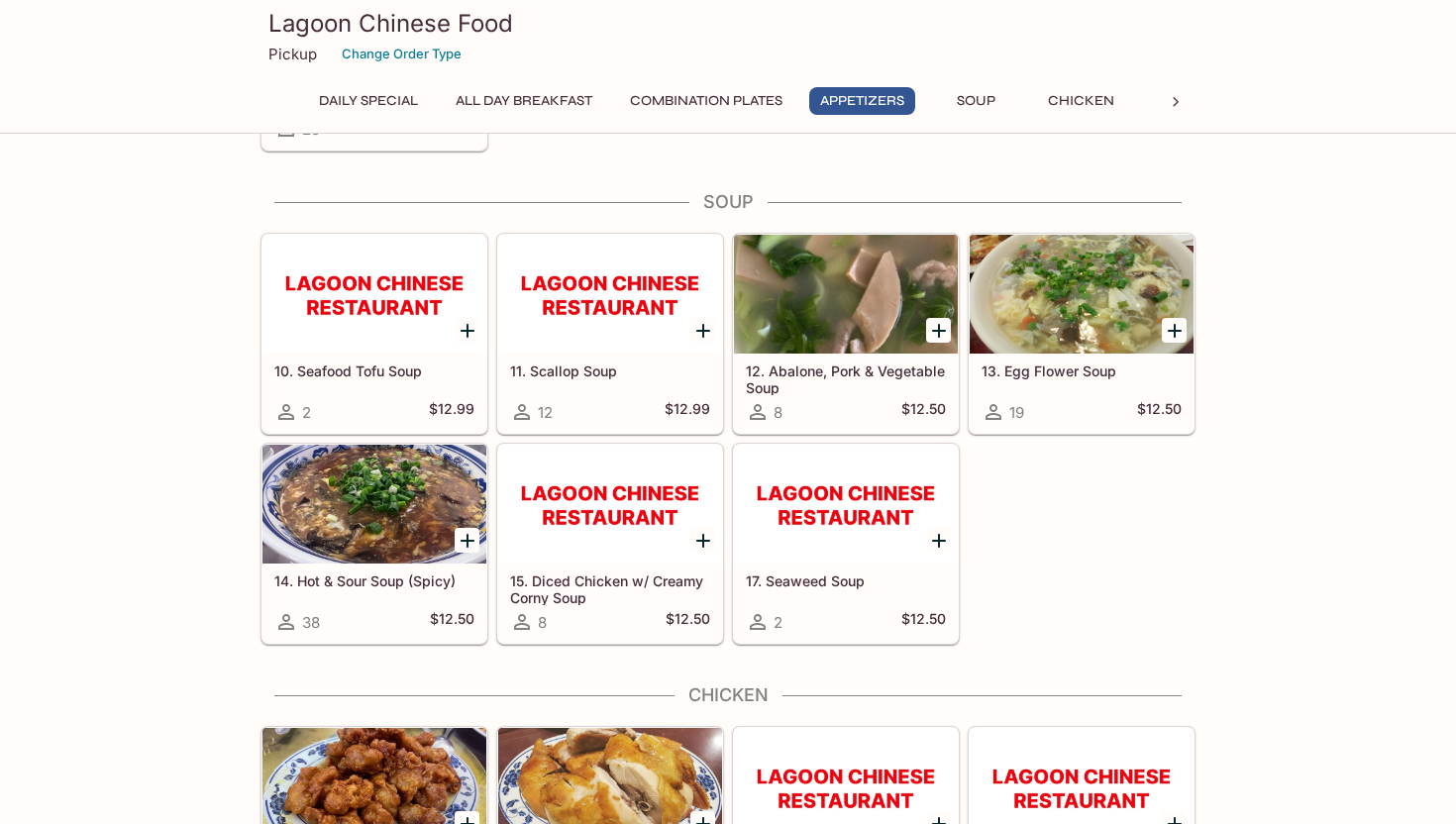 click at bounding box center (374, 504) 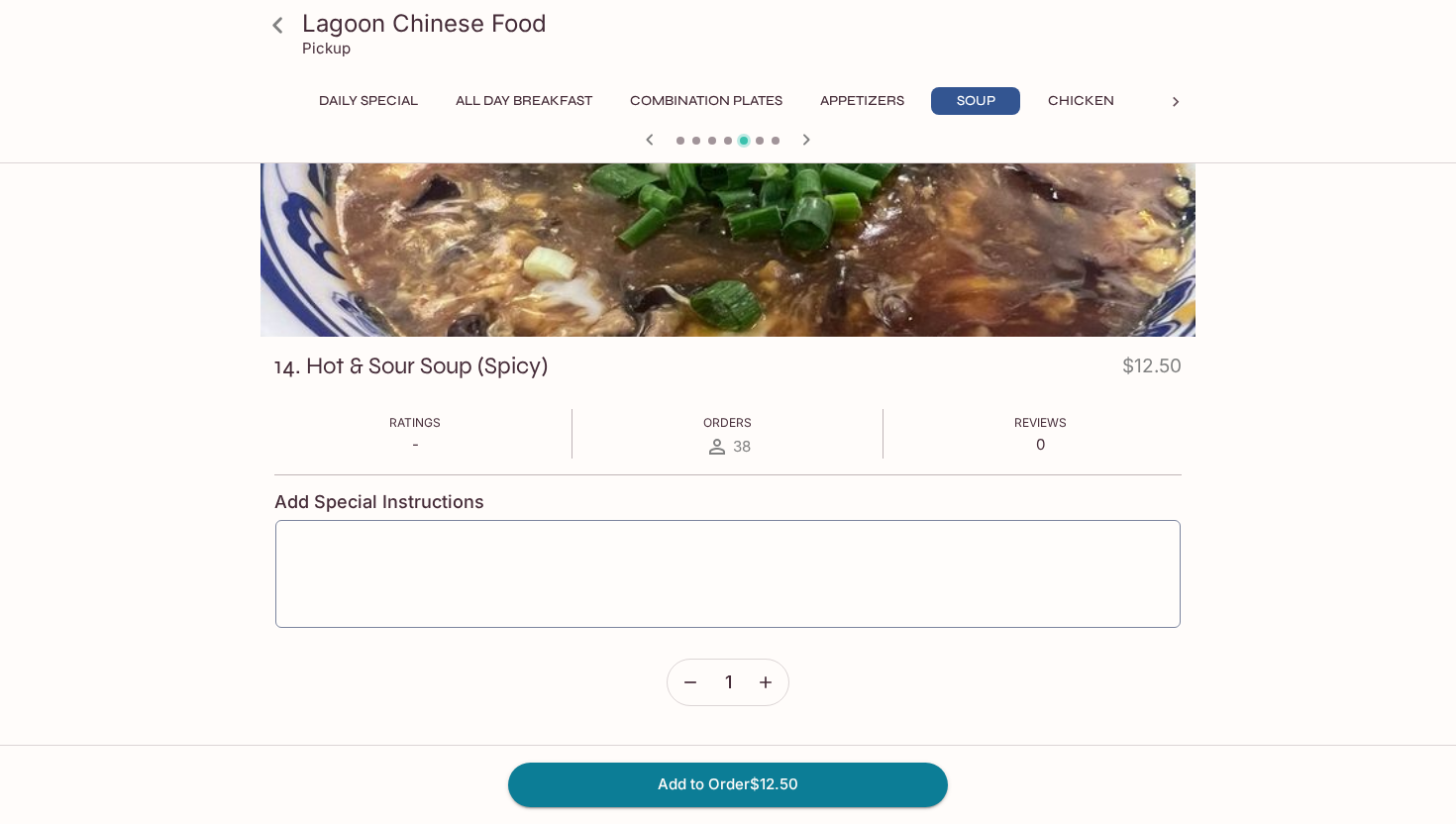 scroll, scrollTop: 0, scrollLeft: 0, axis: both 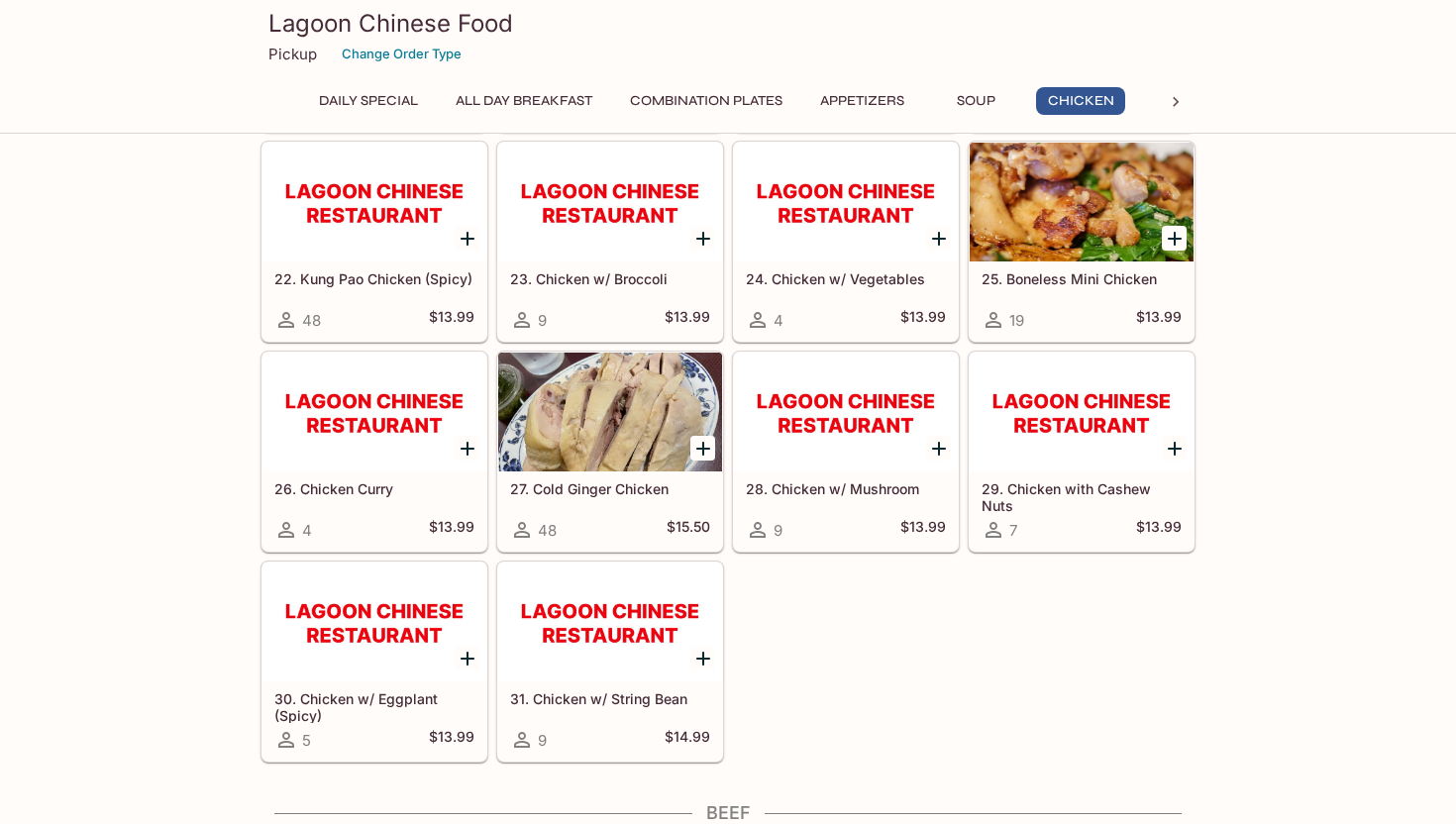 click at bounding box center (374, 202) 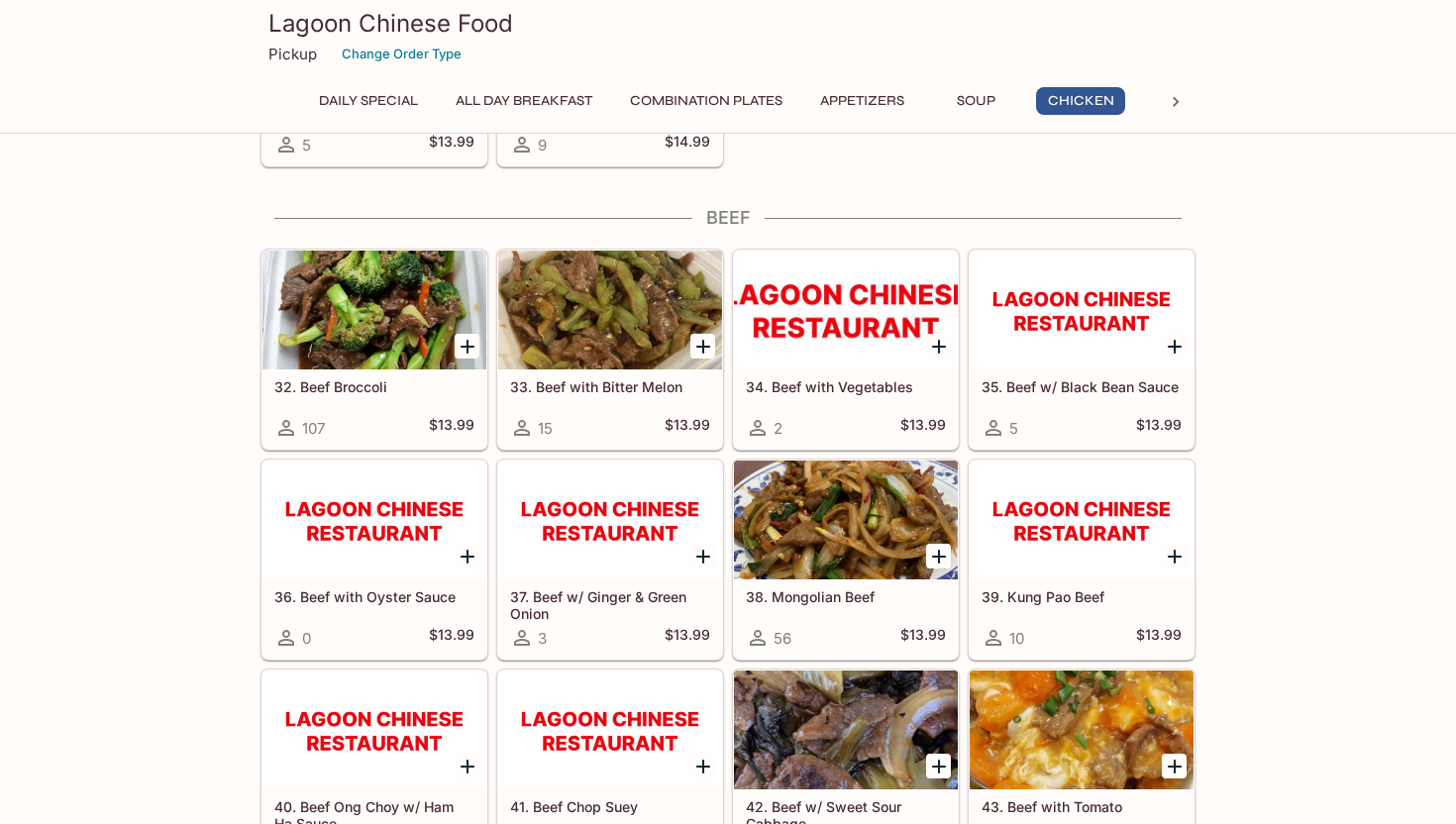 scroll, scrollTop: 2920, scrollLeft: 0, axis: vertical 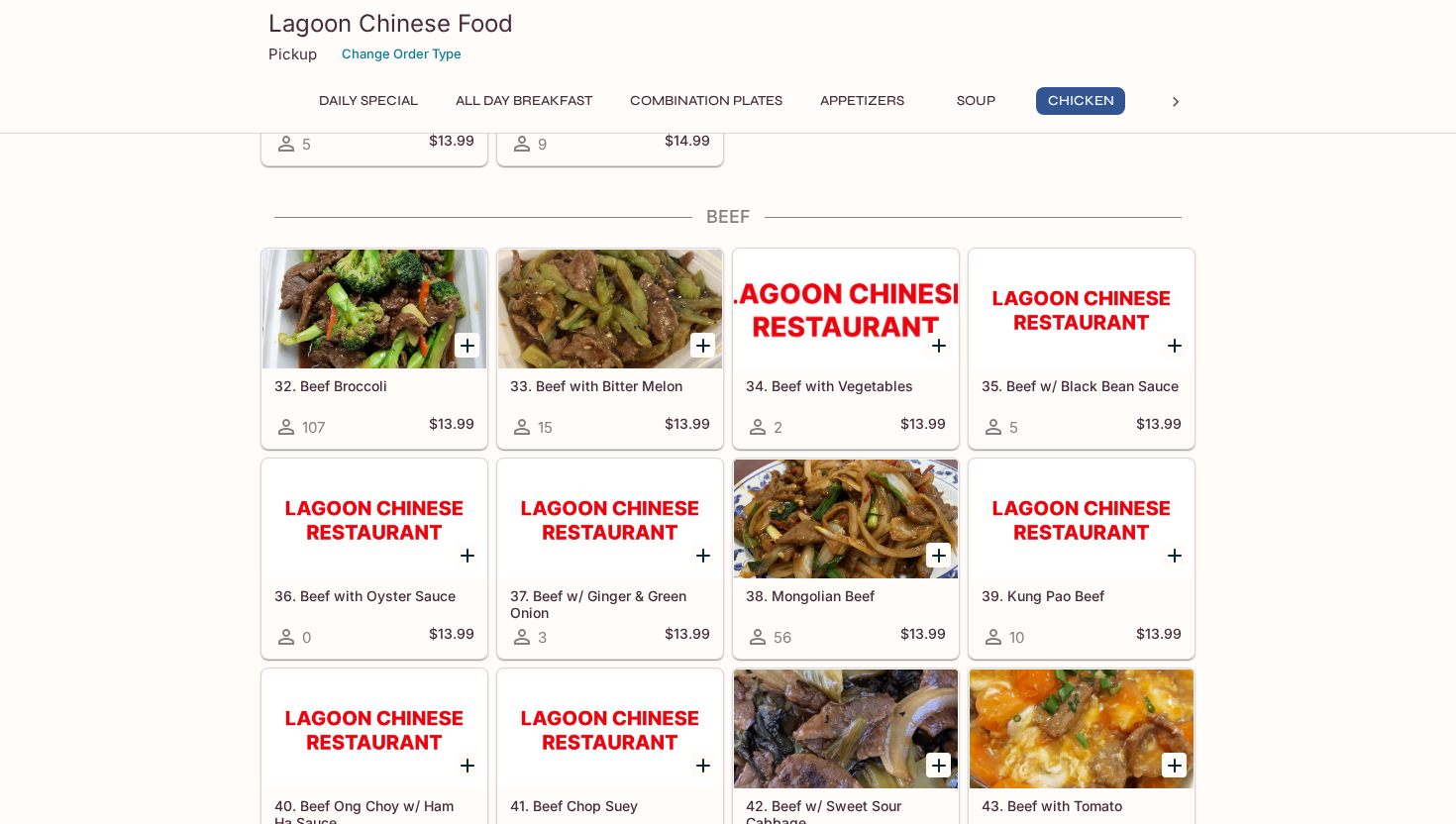 click at bounding box center (374, 309) 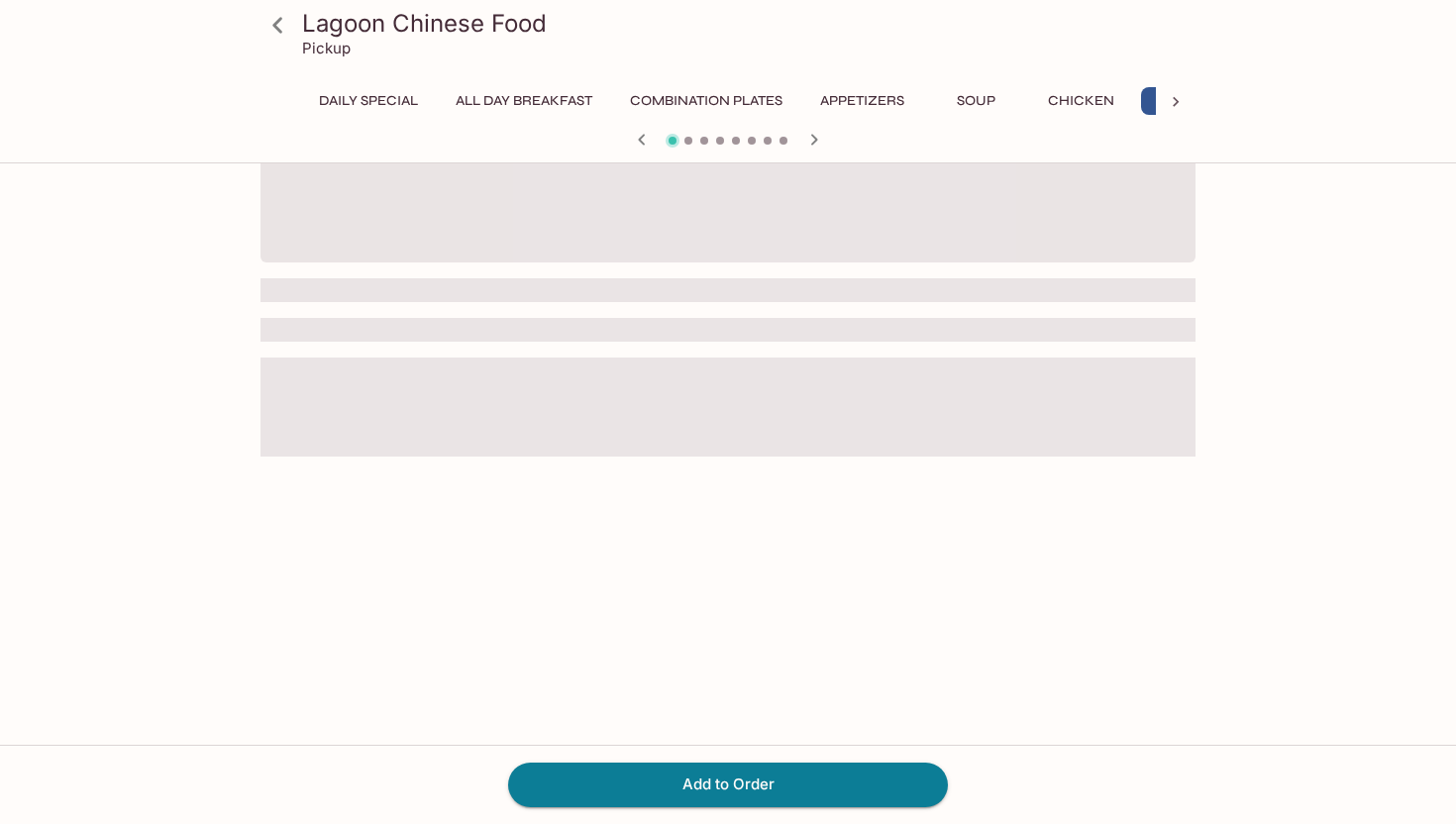 scroll, scrollTop: 0, scrollLeft: 0, axis: both 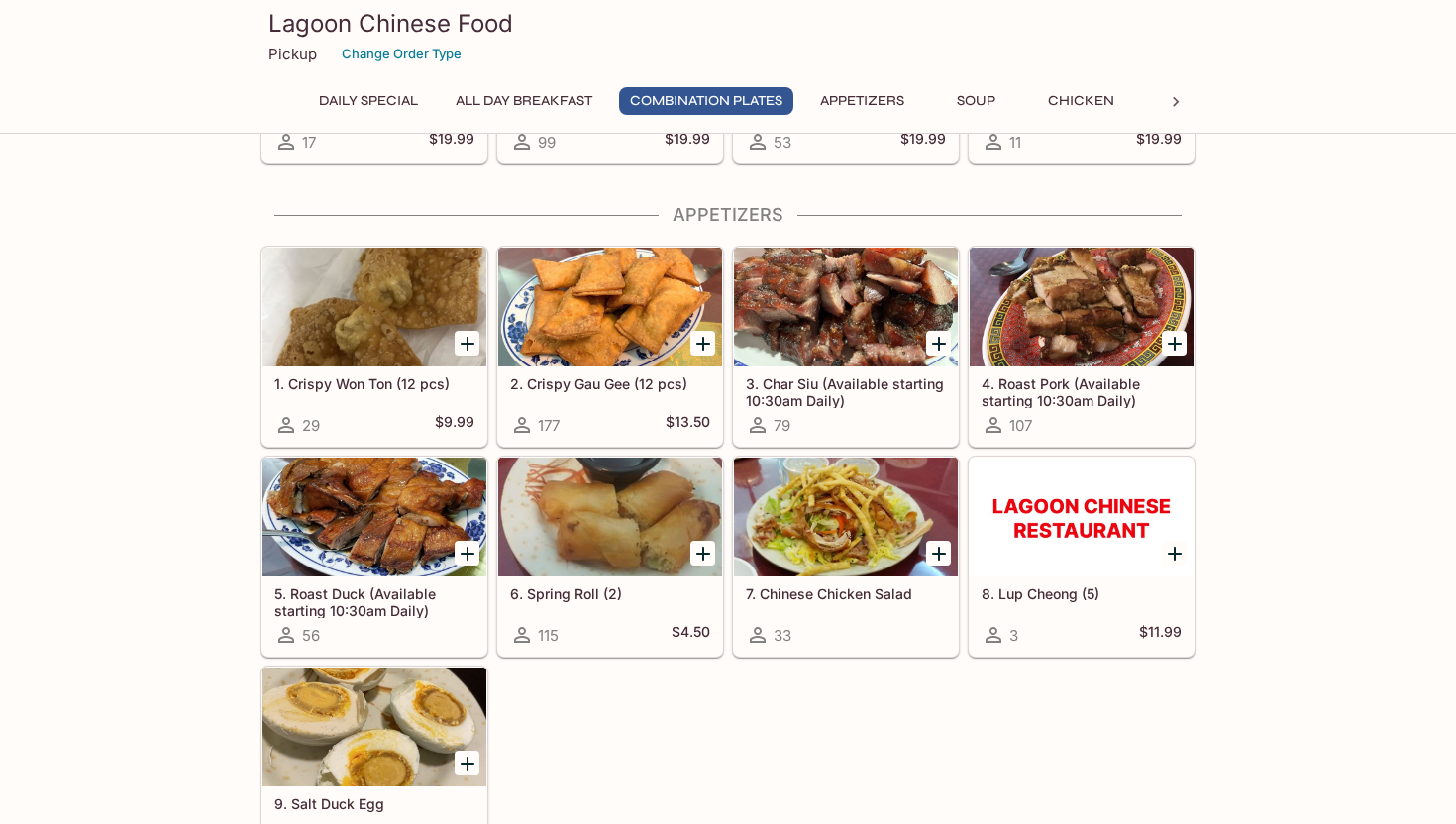 click at bounding box center (610, 517) 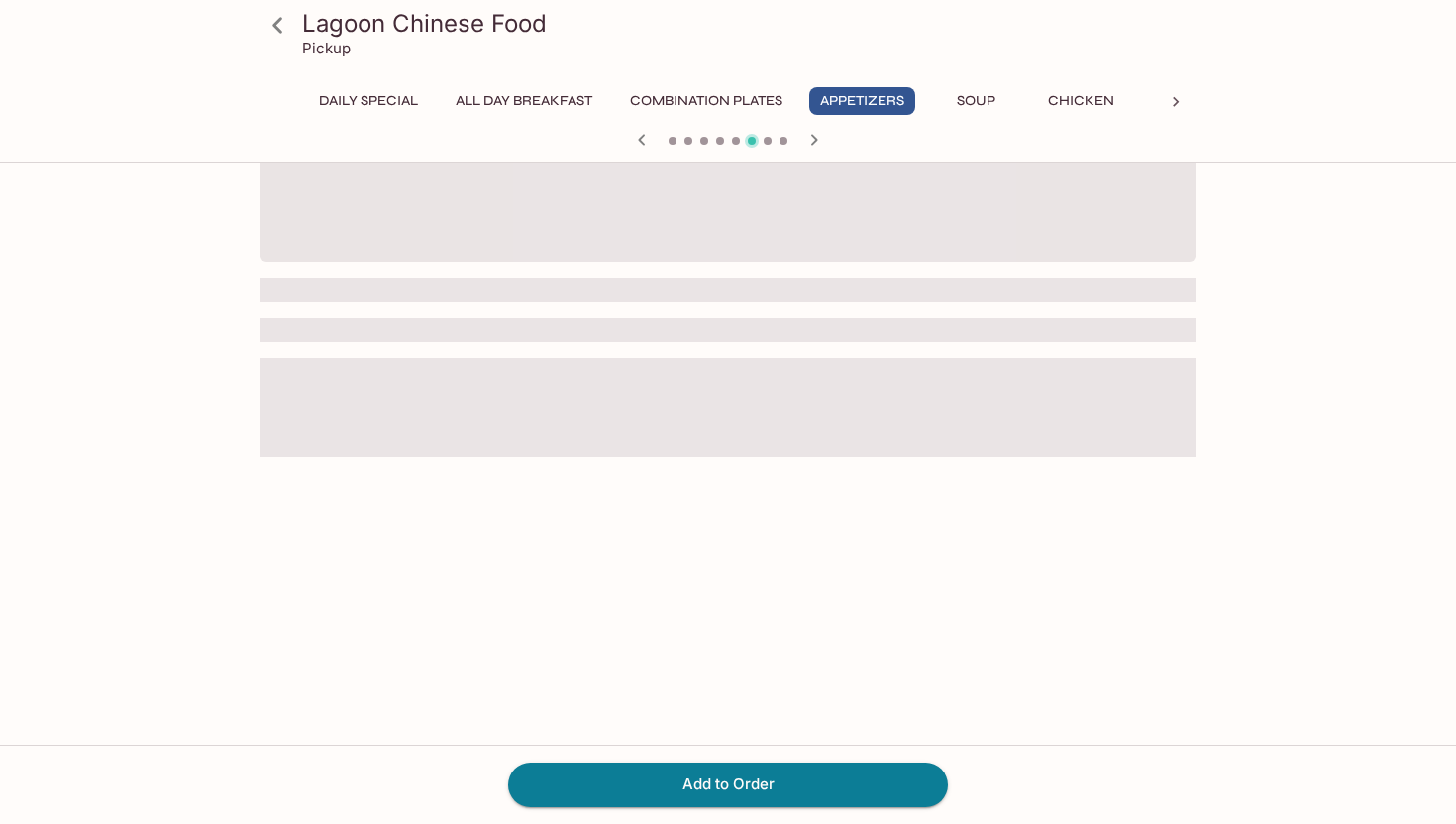 scroll, scrollTop: 0, scrollLeft: 0, axis: both 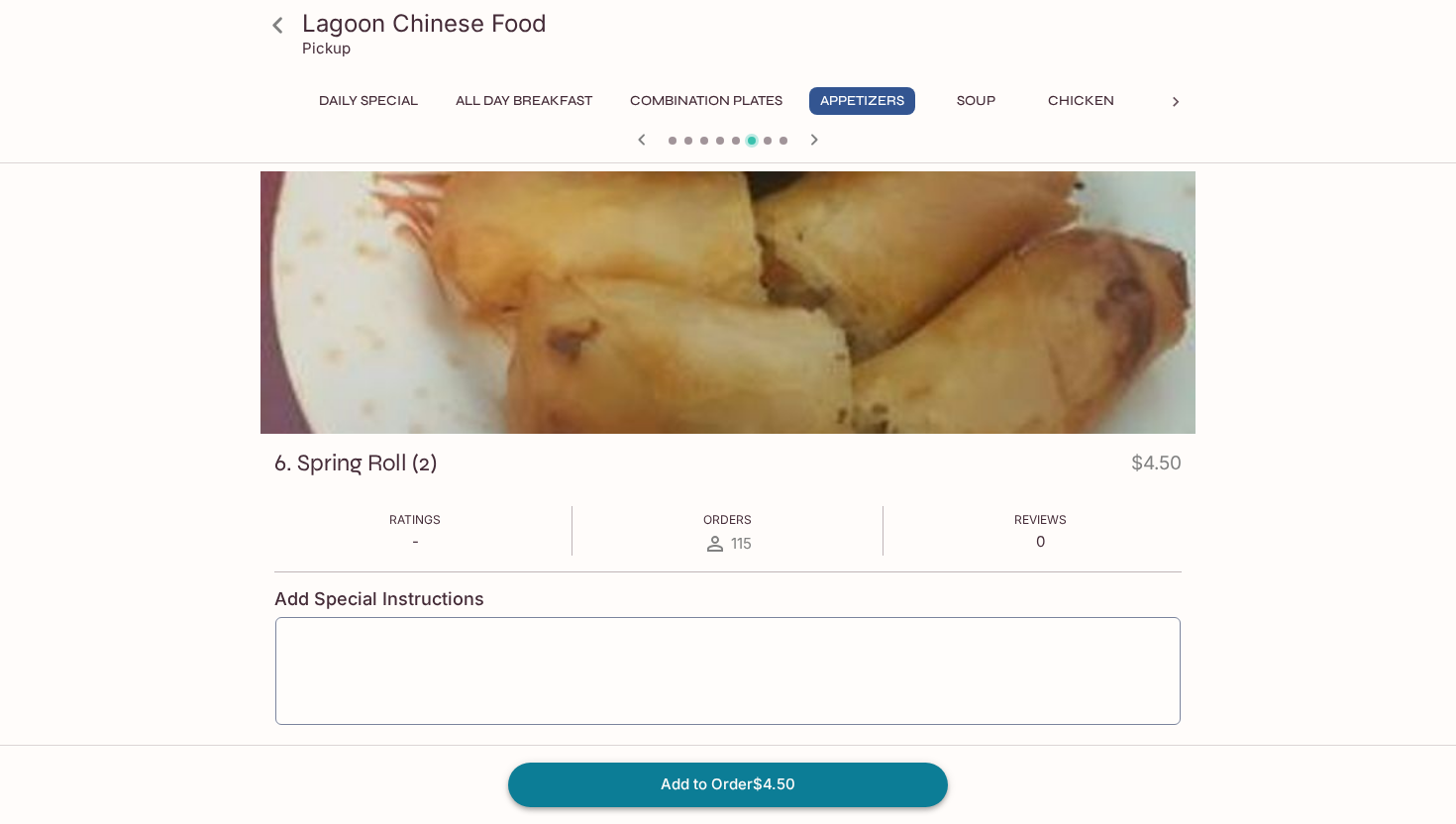 click on "Add to Order  $4.50" at bounding box center [728, 784] 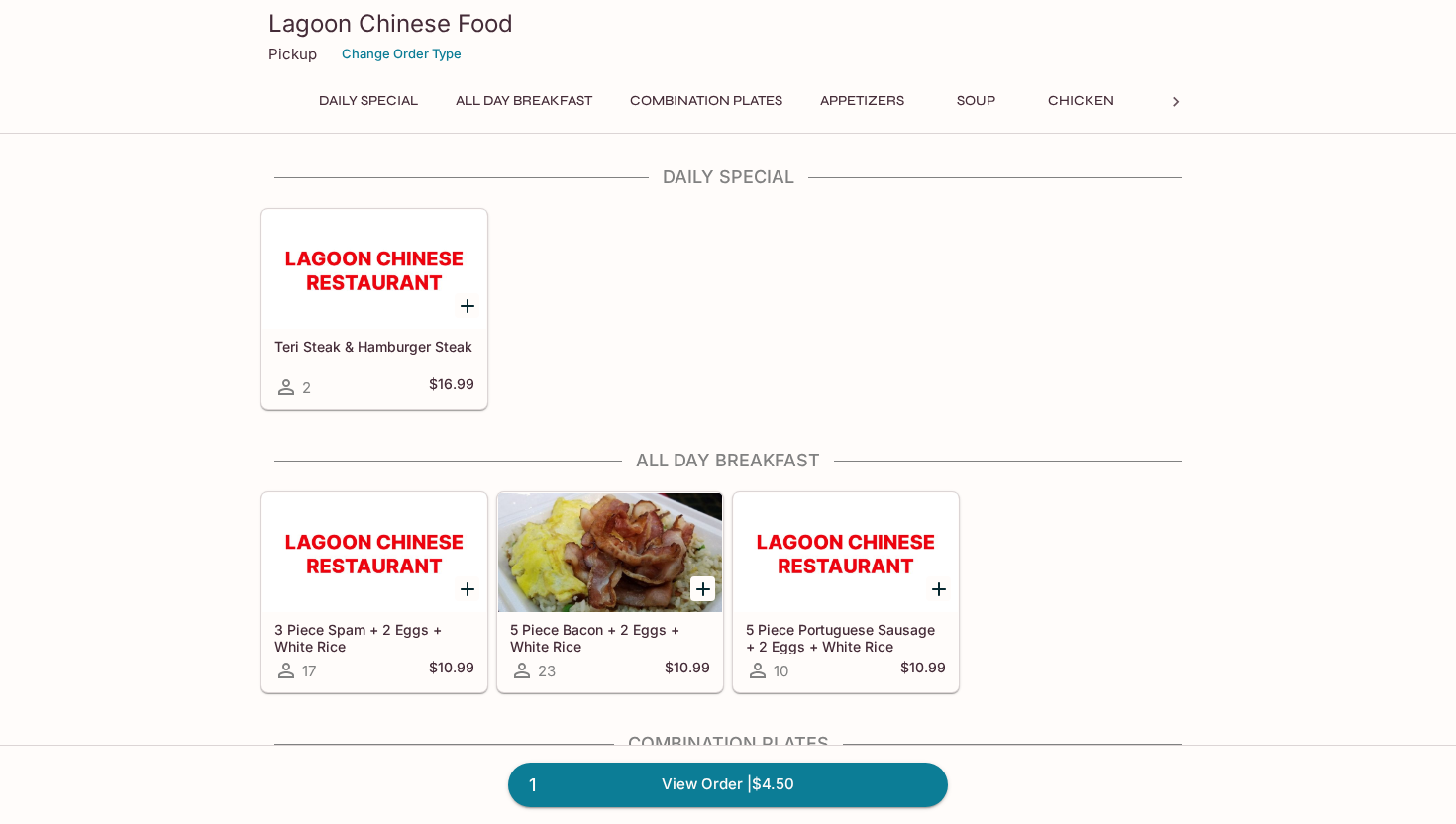 click on "Soup" at bounding box center [976, 101] 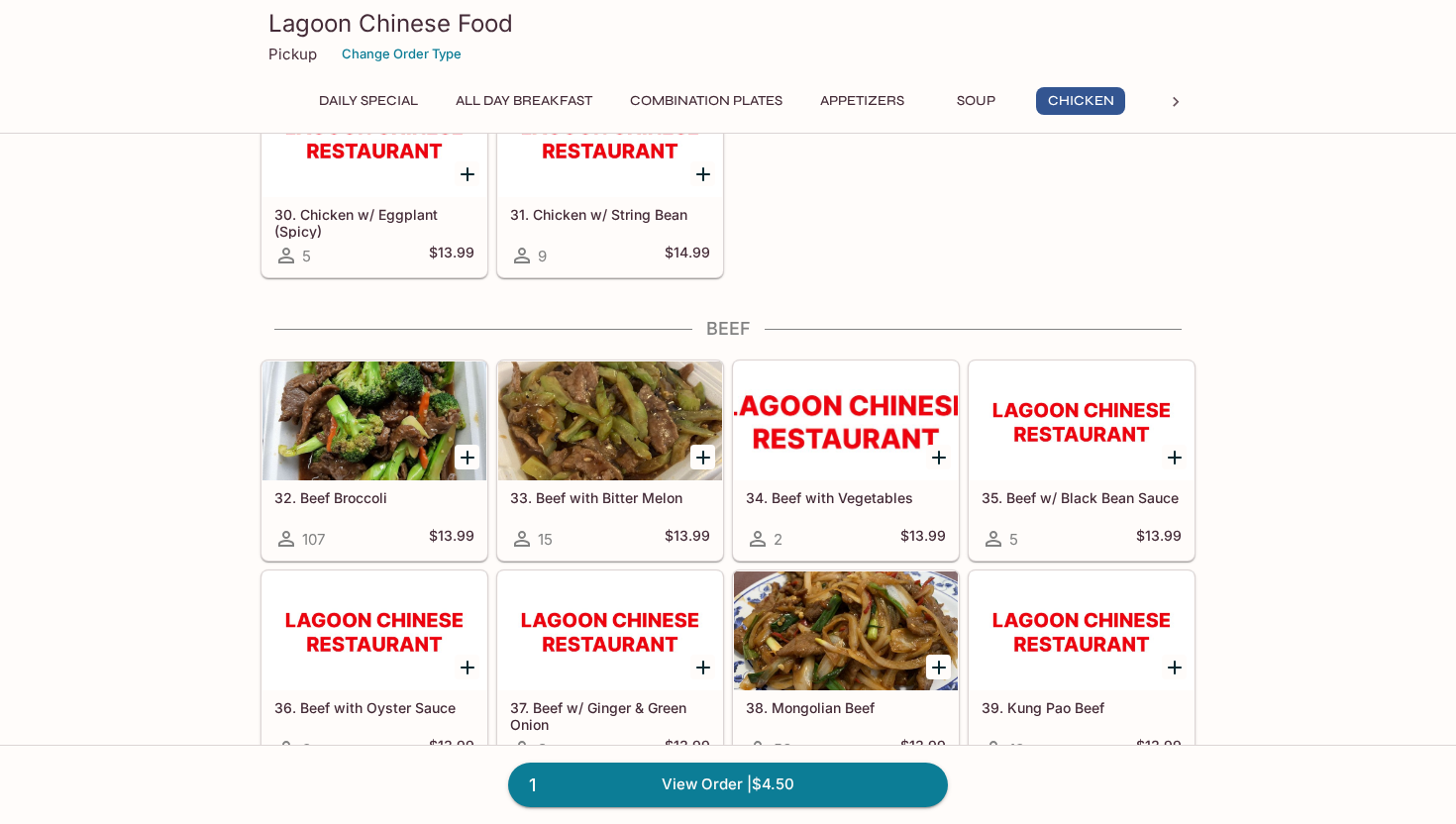 scroll, scrollTop: 2818, scrollLeft: 0, axis: vertical 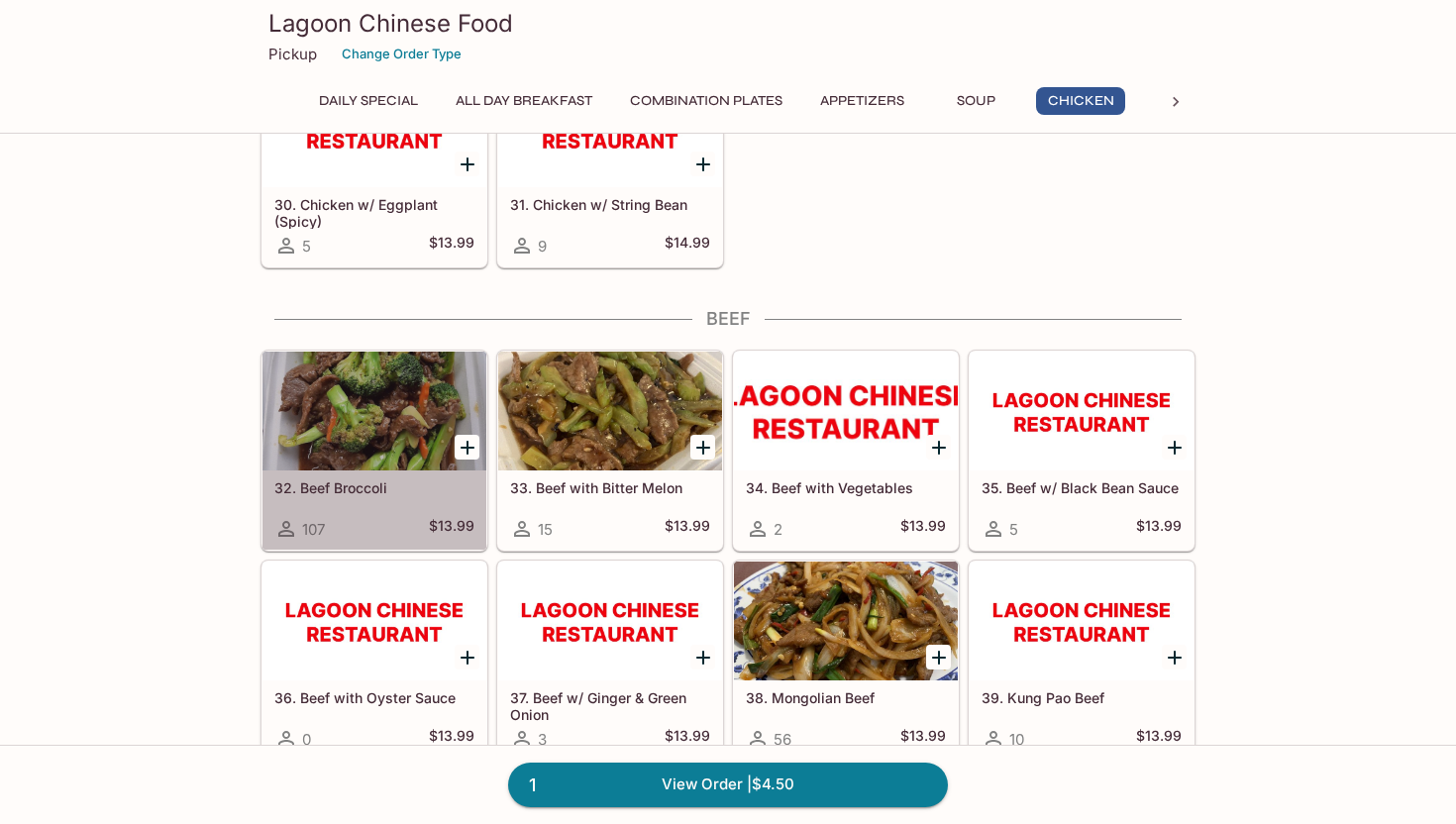 click at bounding box center [374, 411] 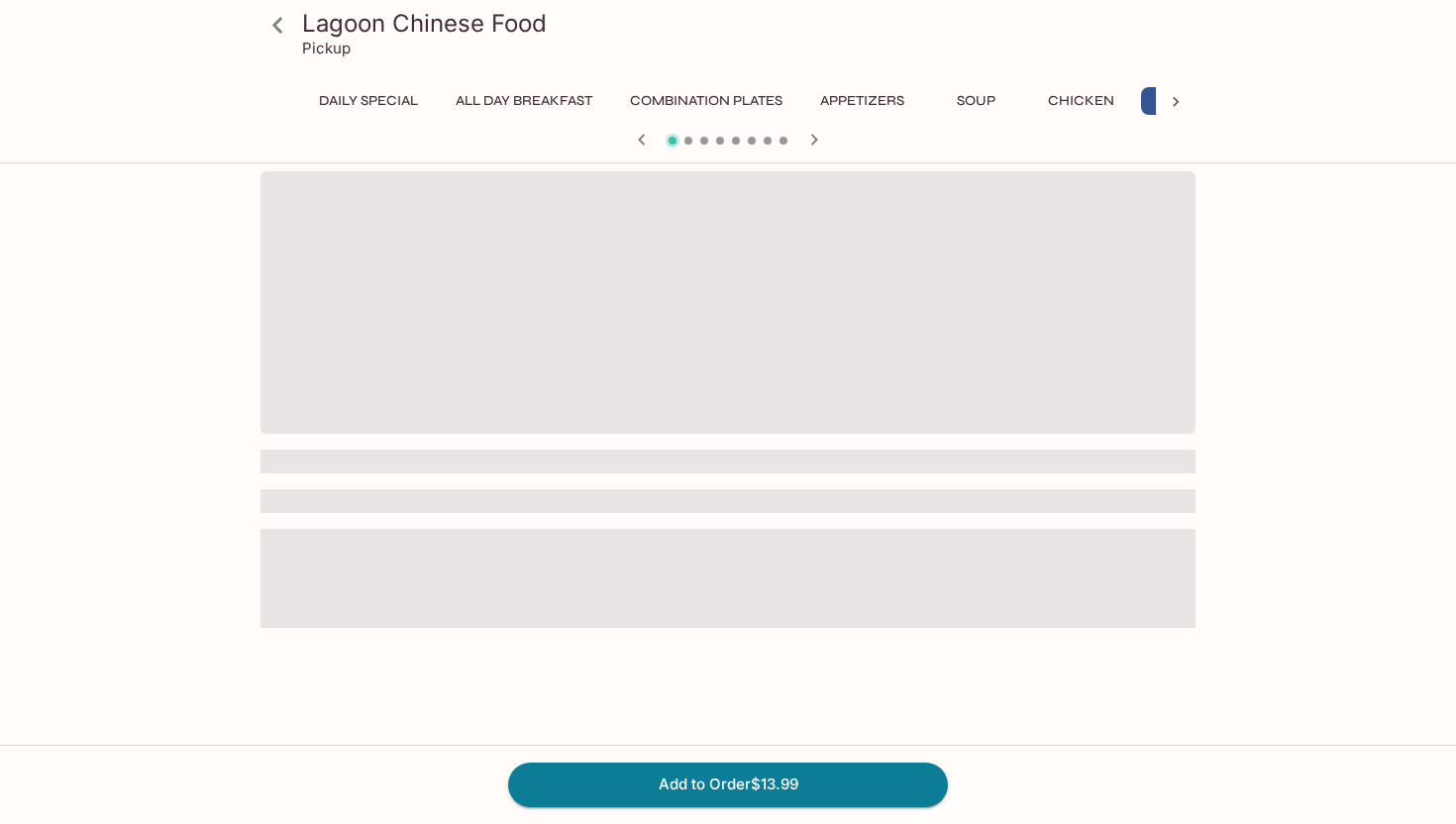 scroll, scrollTop: 0, scrollLeft: 84, axis: horizontal 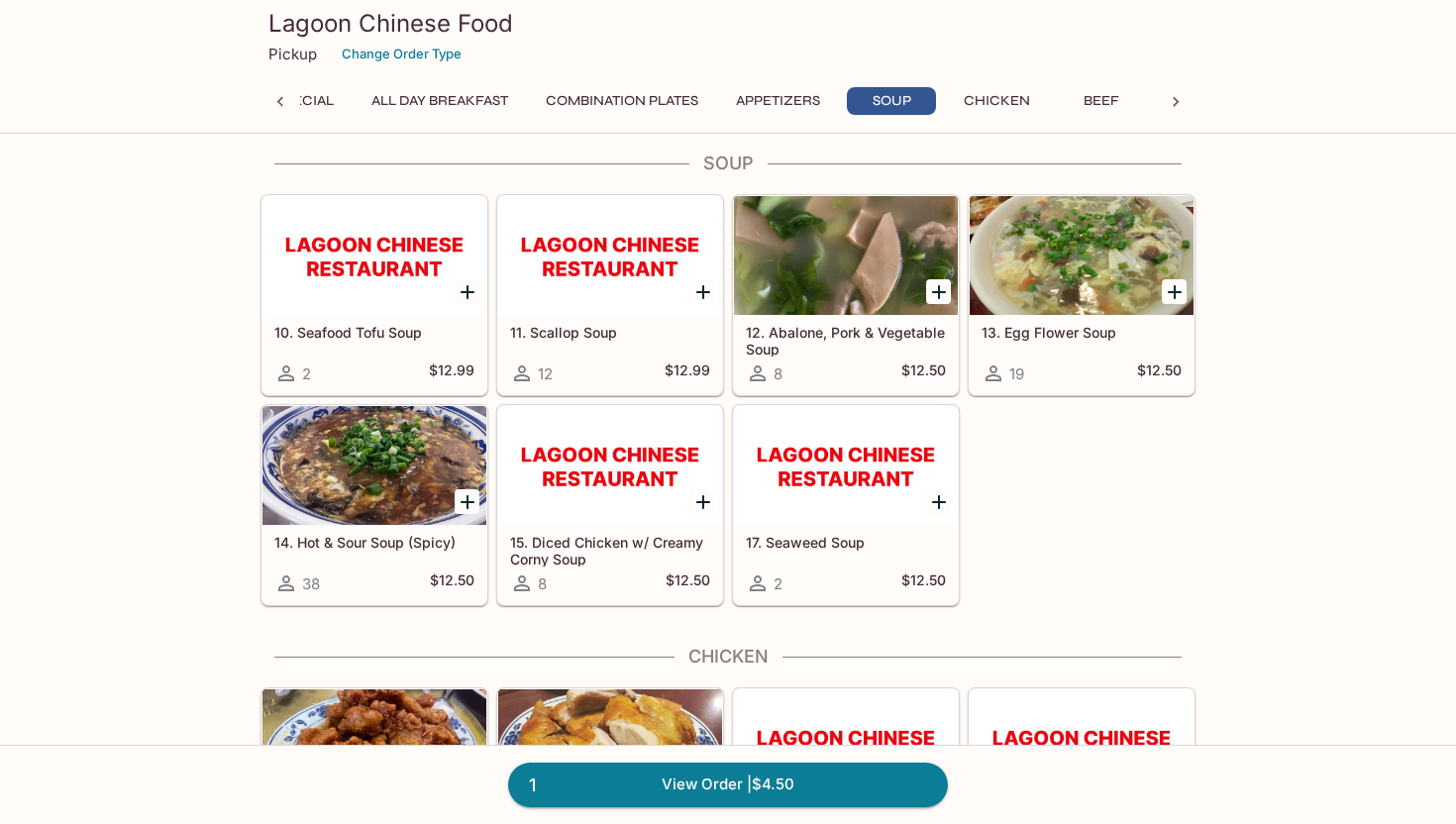 click at bounding box center (374, 465) 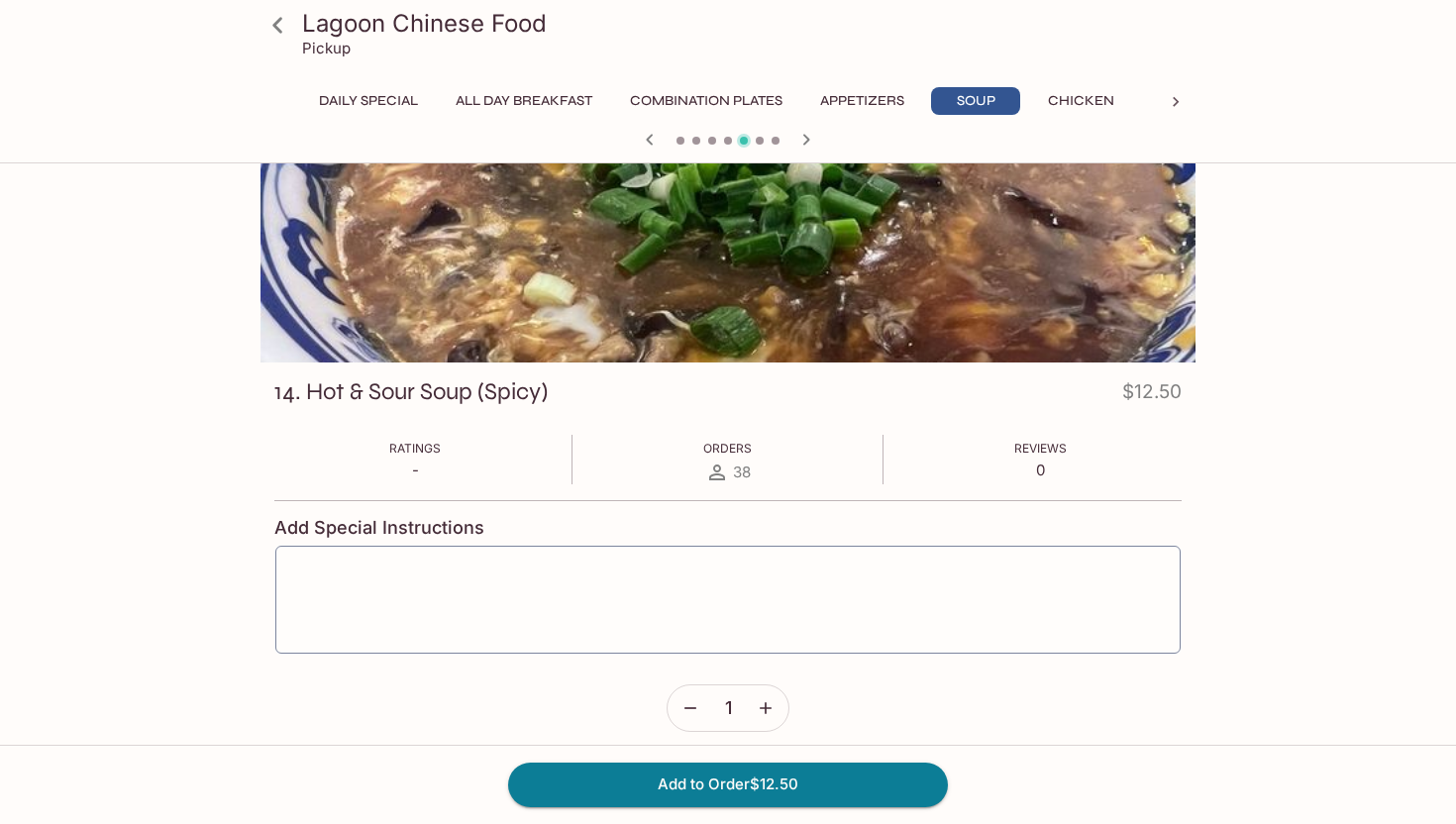 scroll, scrollTop: 73, scrollLeft: 0, axis: vertical 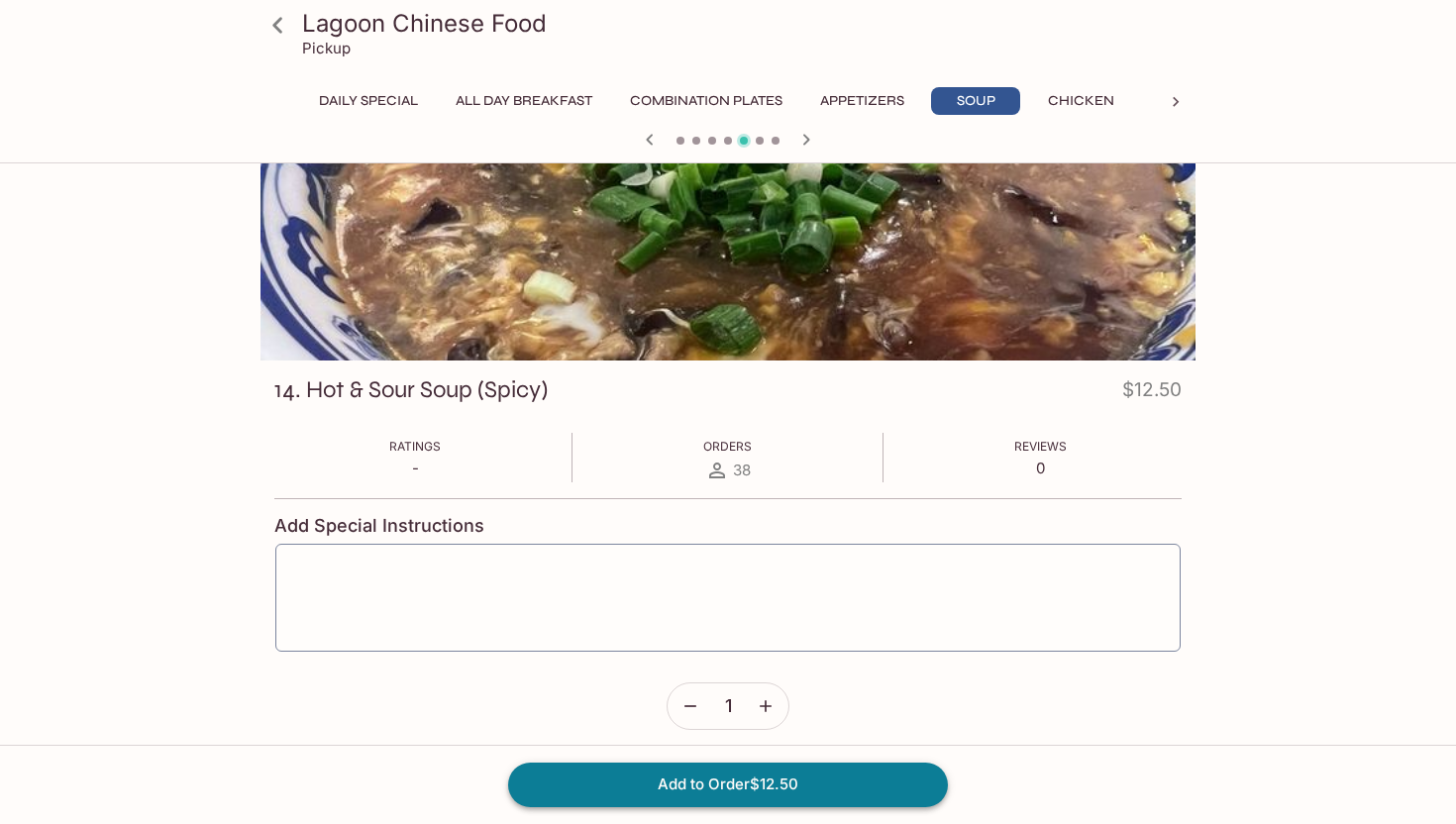 click on "Add to Order  $12.50" at bounding box center (728, 784) 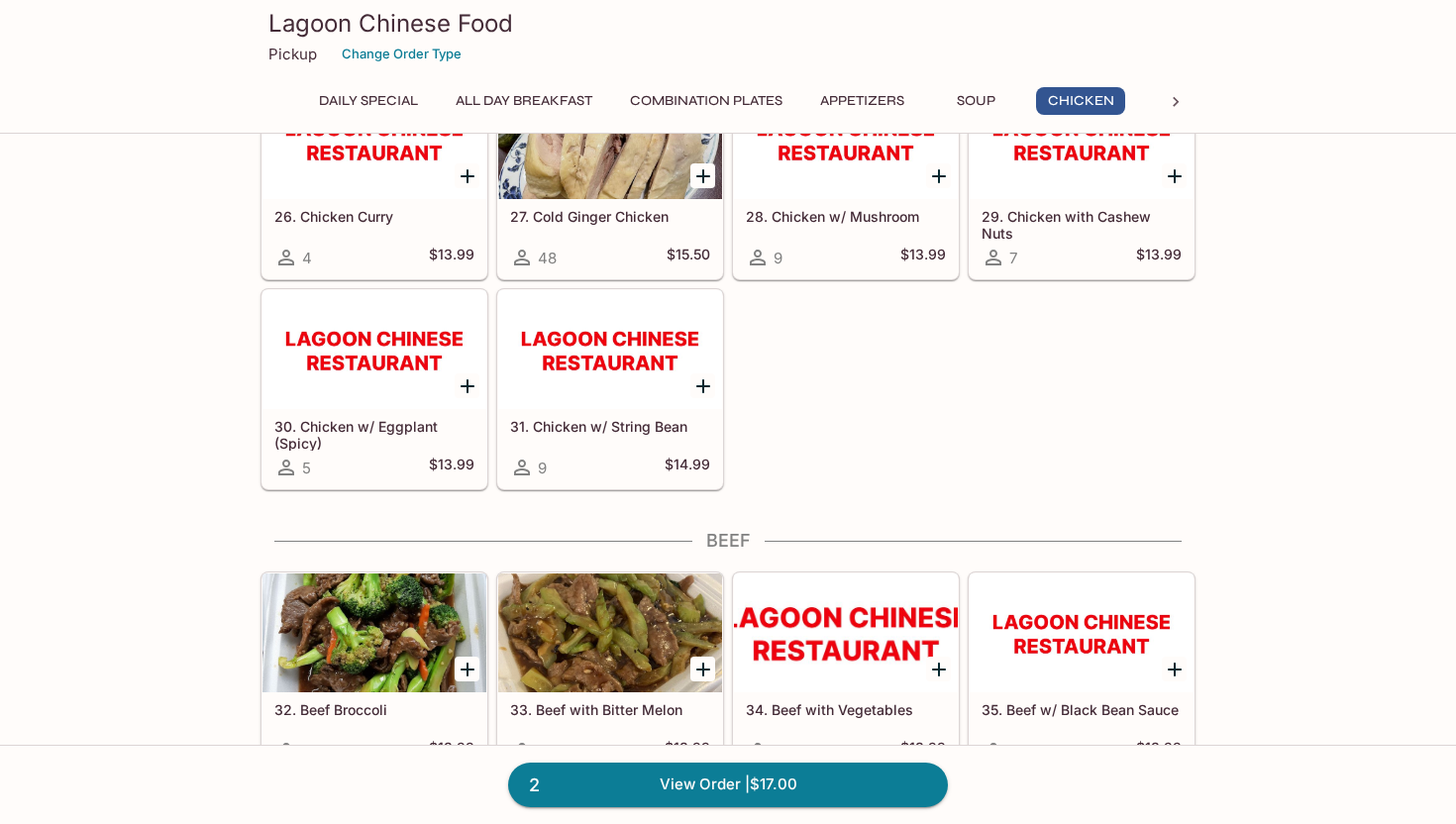 scroll, scrollTop: 3080, scrollLeft: 0, axis: vertical 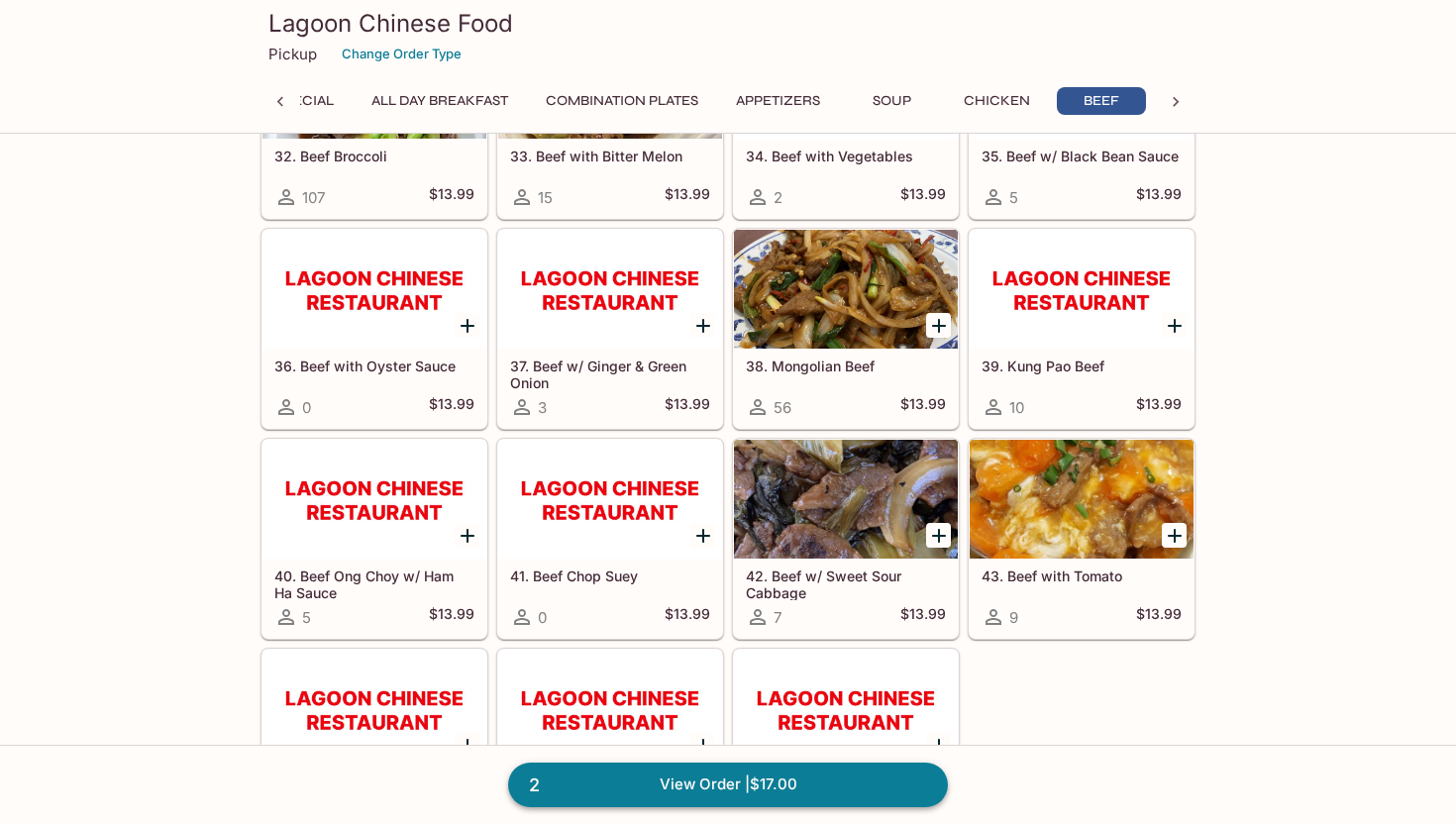 click on "2 View Order |  $17.00" at bounding box center (728, 784) 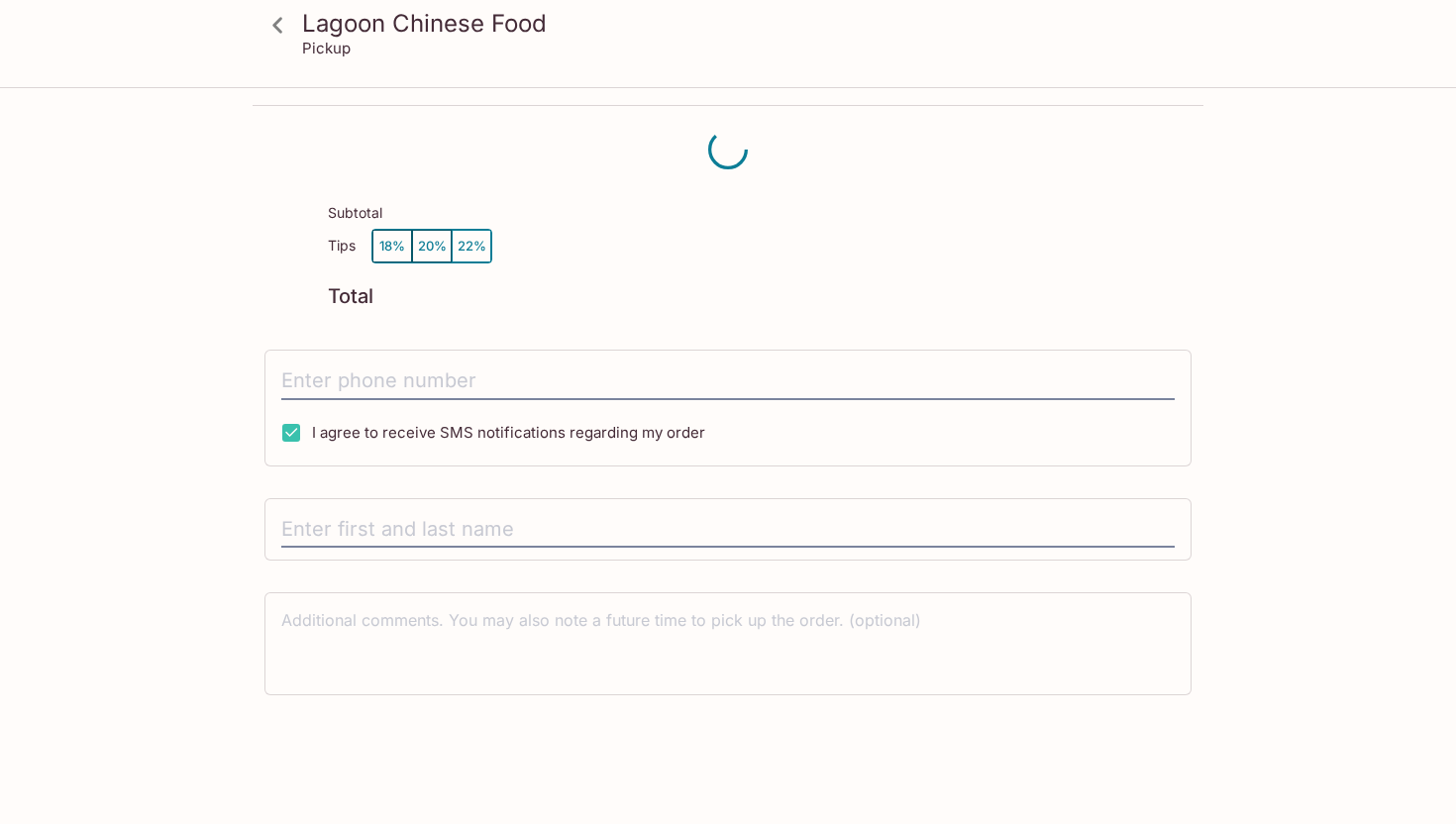 scroll, scrollTop: 0, scrollLeft: 0, axis: both 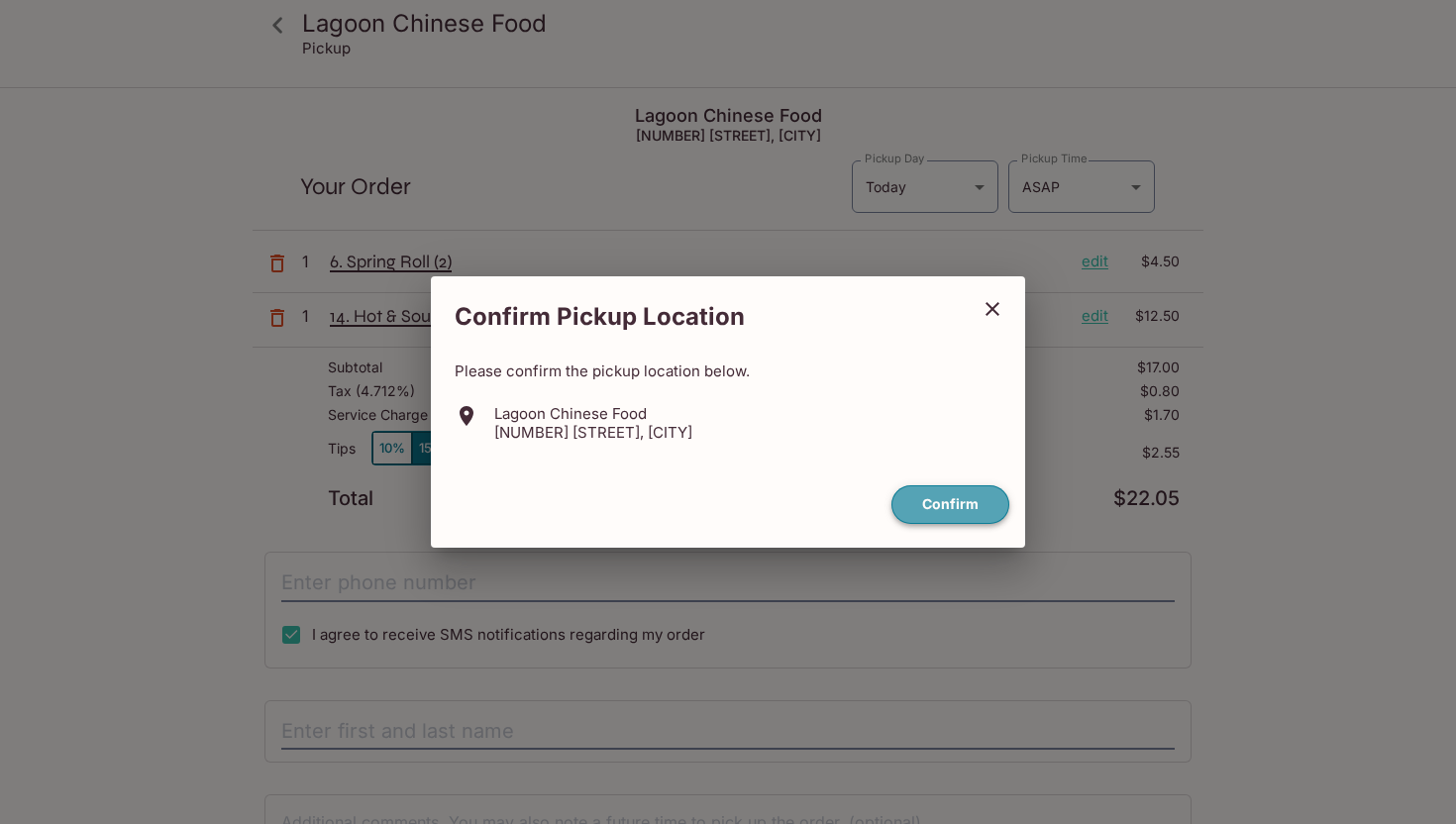click on "Confirm" at bounding box center (950, 504) 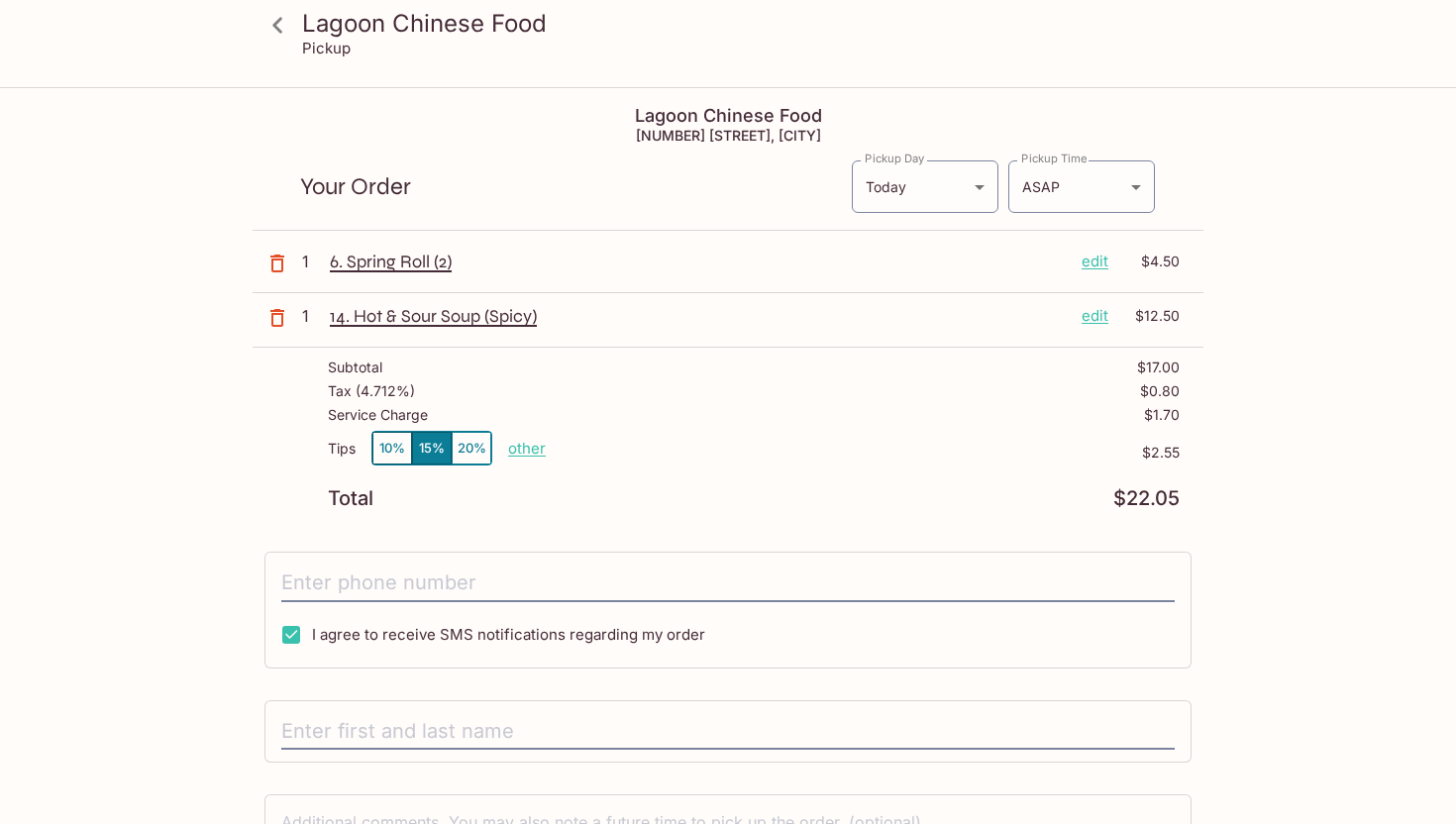 click on "10%" at bounding box center (392, 448) 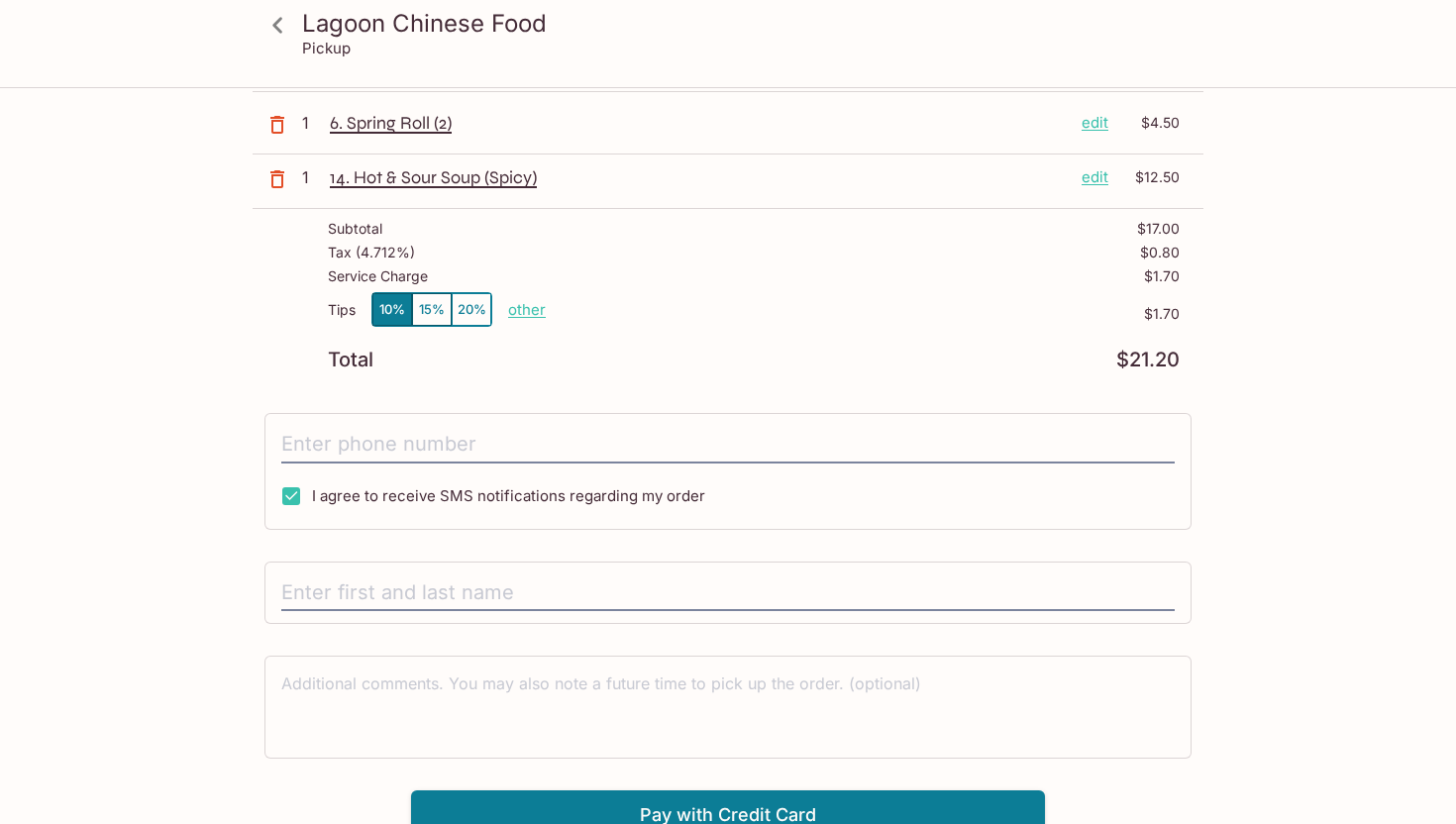 scroll, scrollTop: 154, scrollLeft: 0, axis: vertical 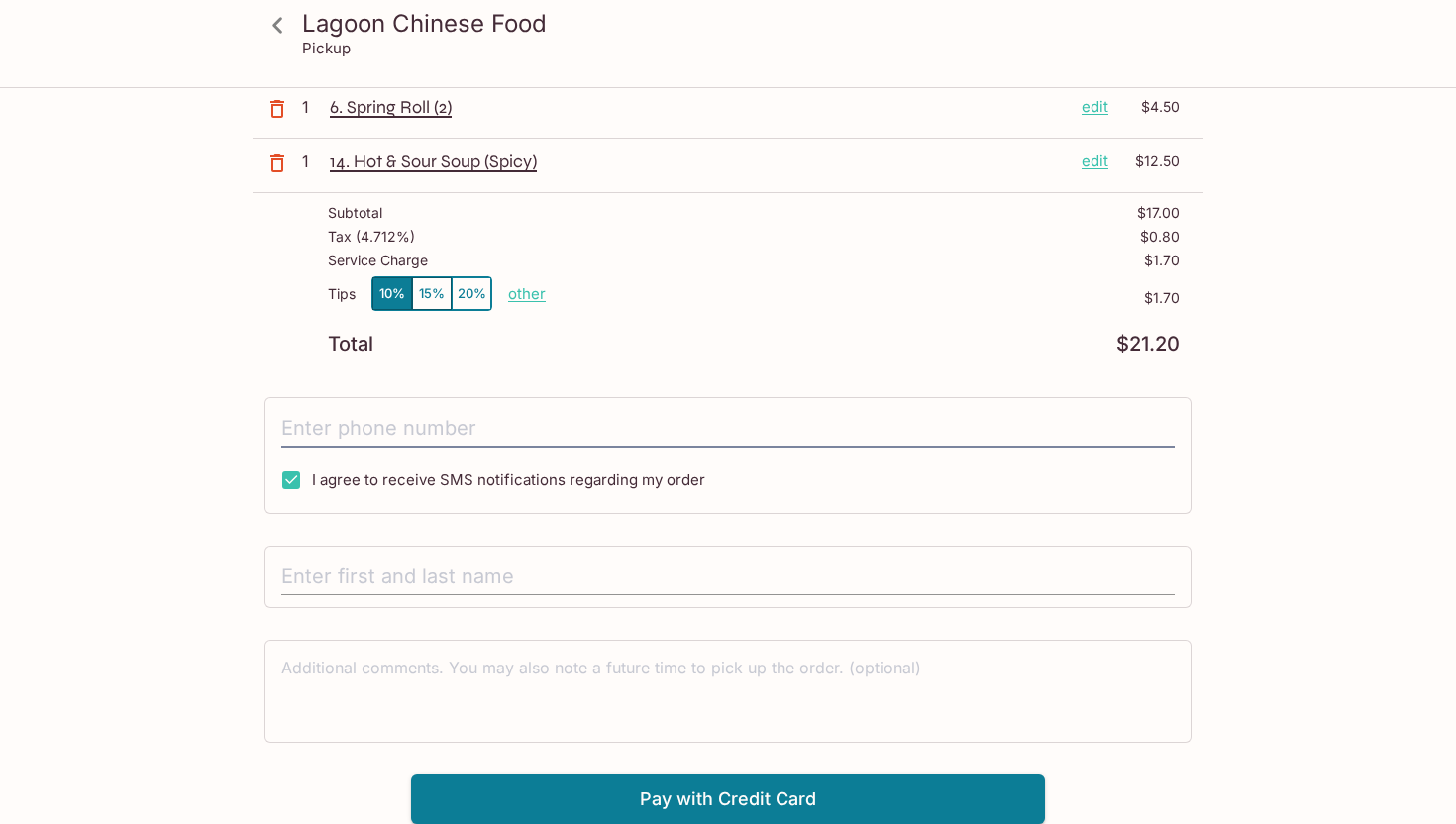 click at bounding box center (728, 577) 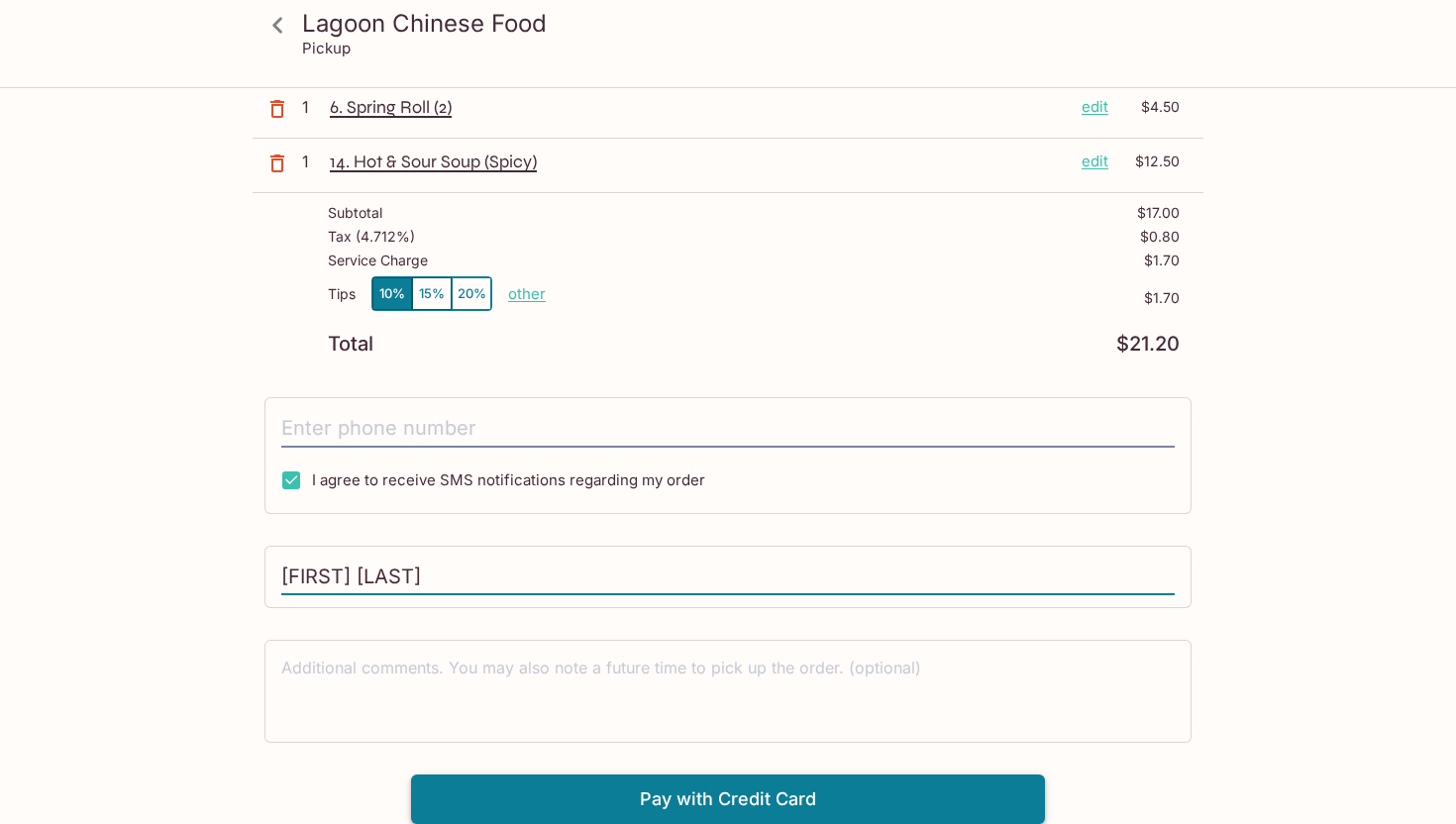 type on "[FIRST] [LAST]" 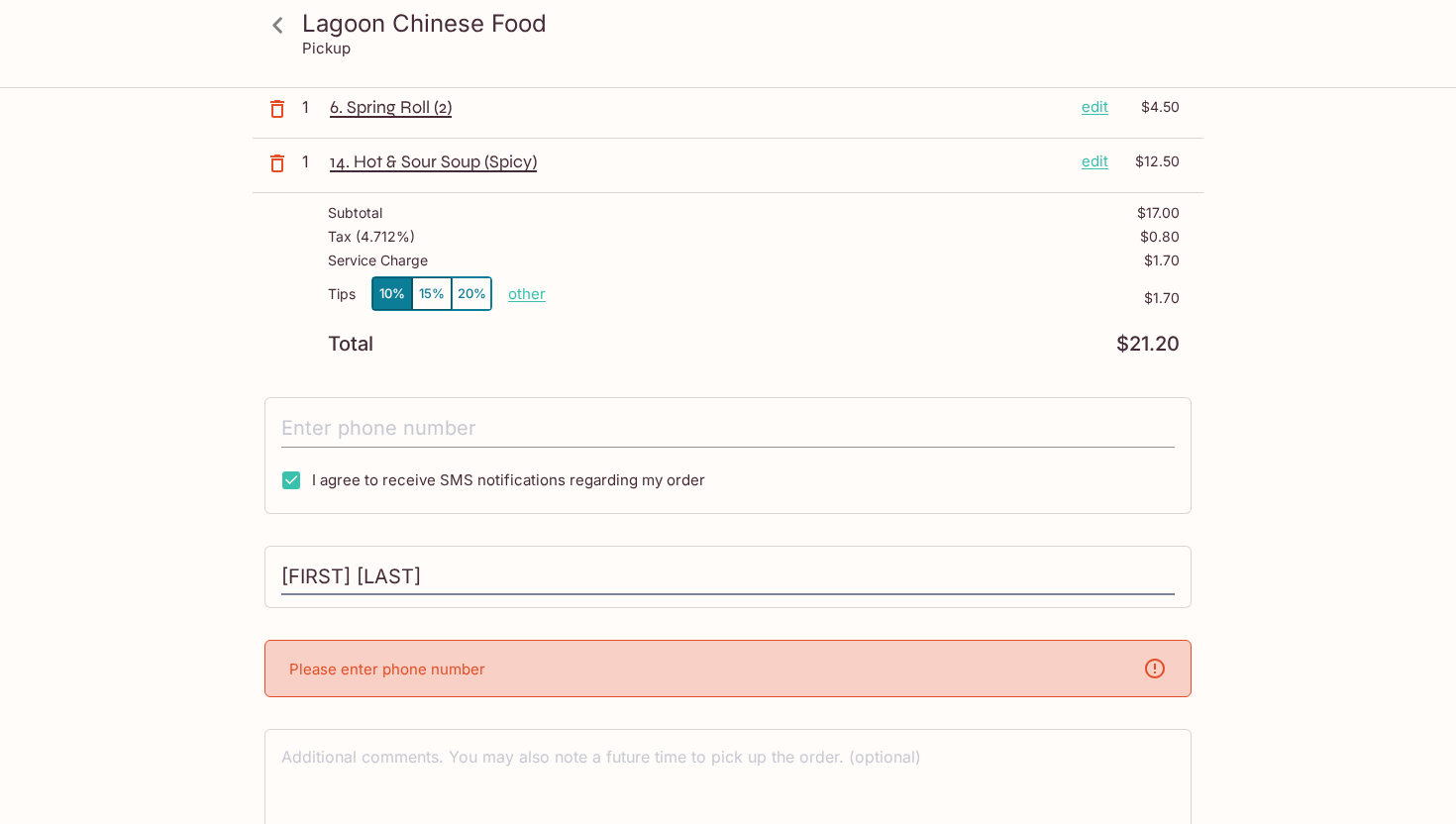 click at bounding box center (728, 429) 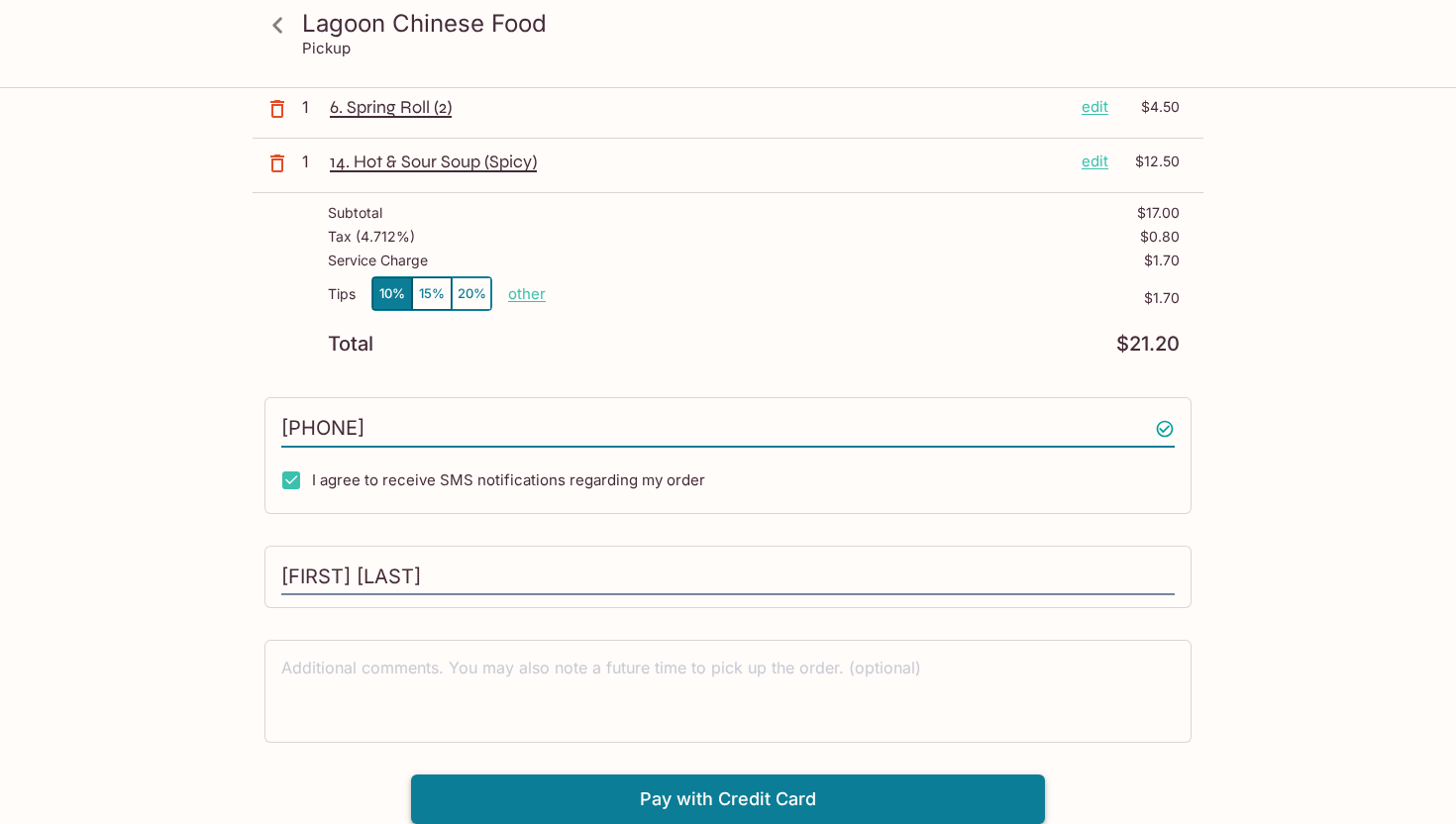 type on "[PHONE]" 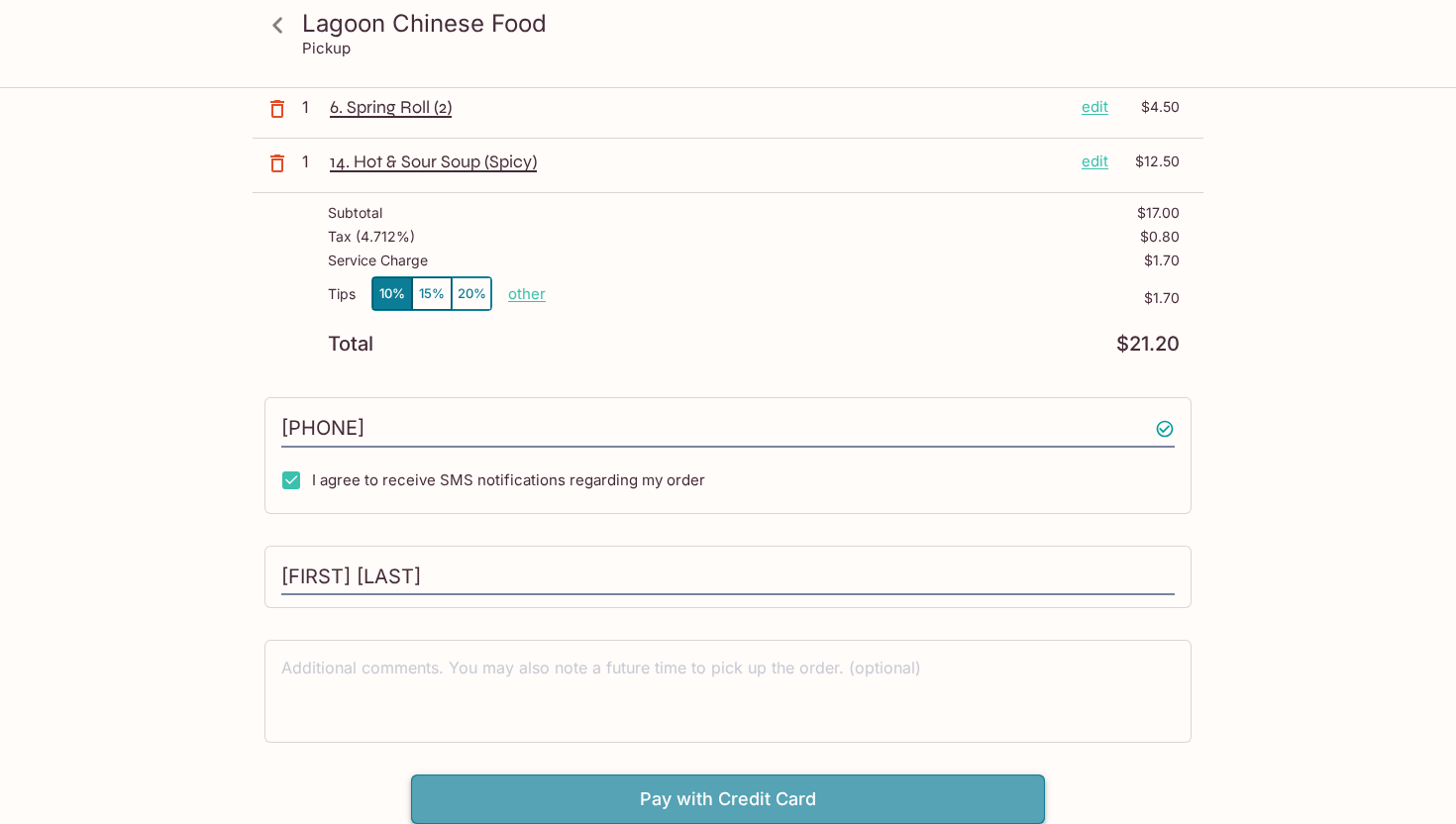 click on "Pay with Credit Card" at bounding box center [728, 799] 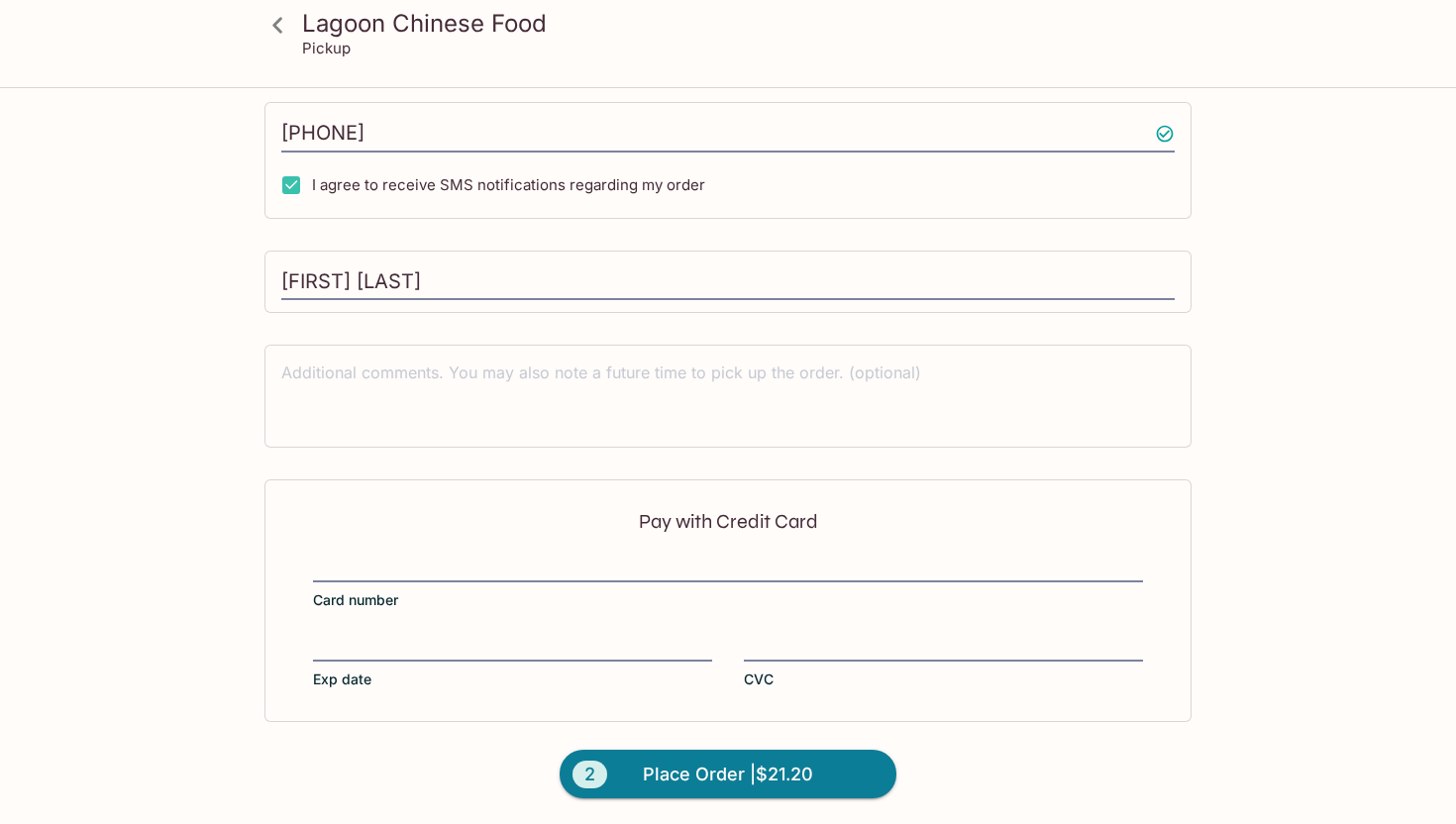 scroll, scrollTop: 452, scrollLeft: 0, axis: vertical 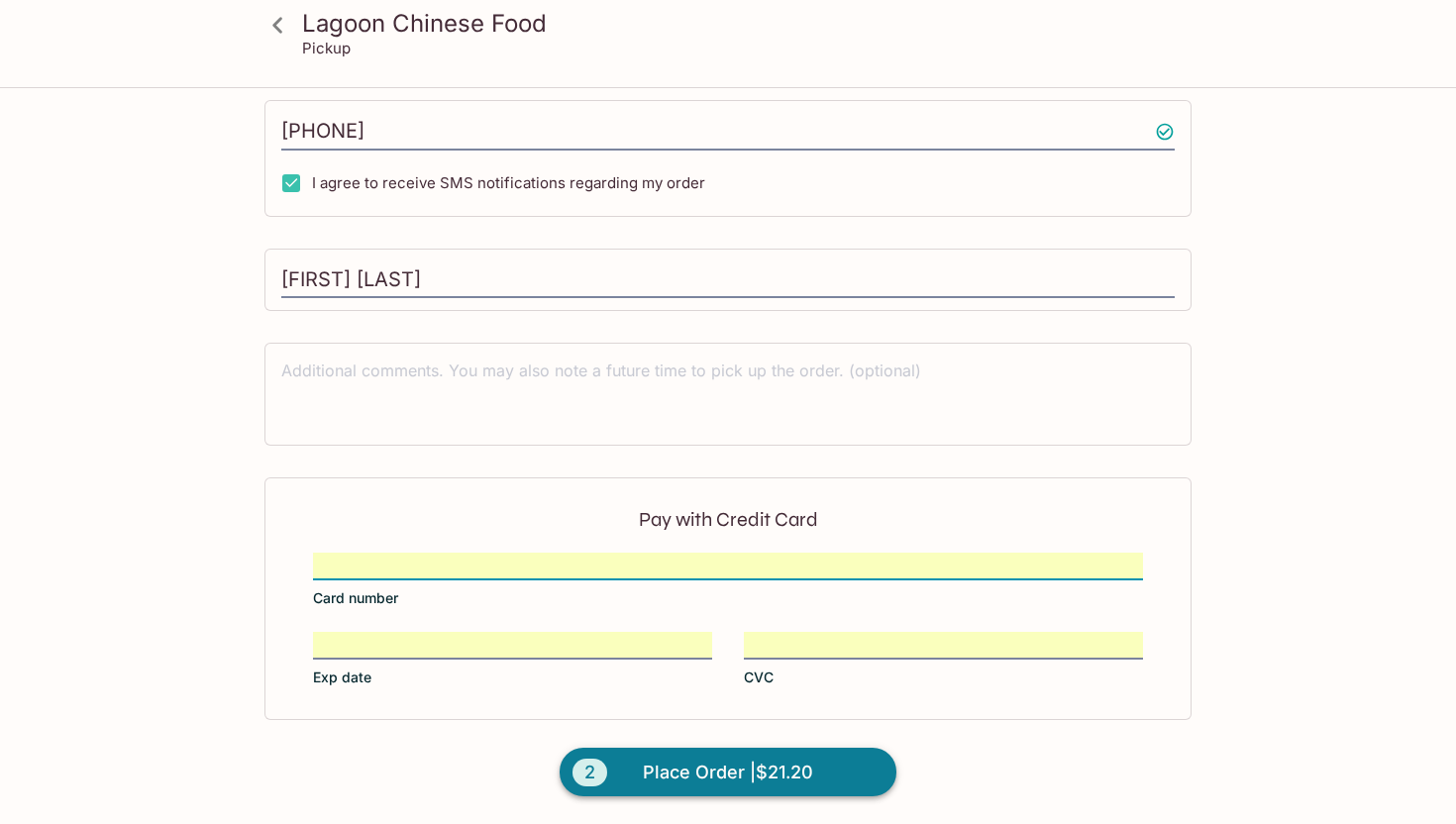 click on "Place Order |  $21.20" at bounding box center (728, 772) 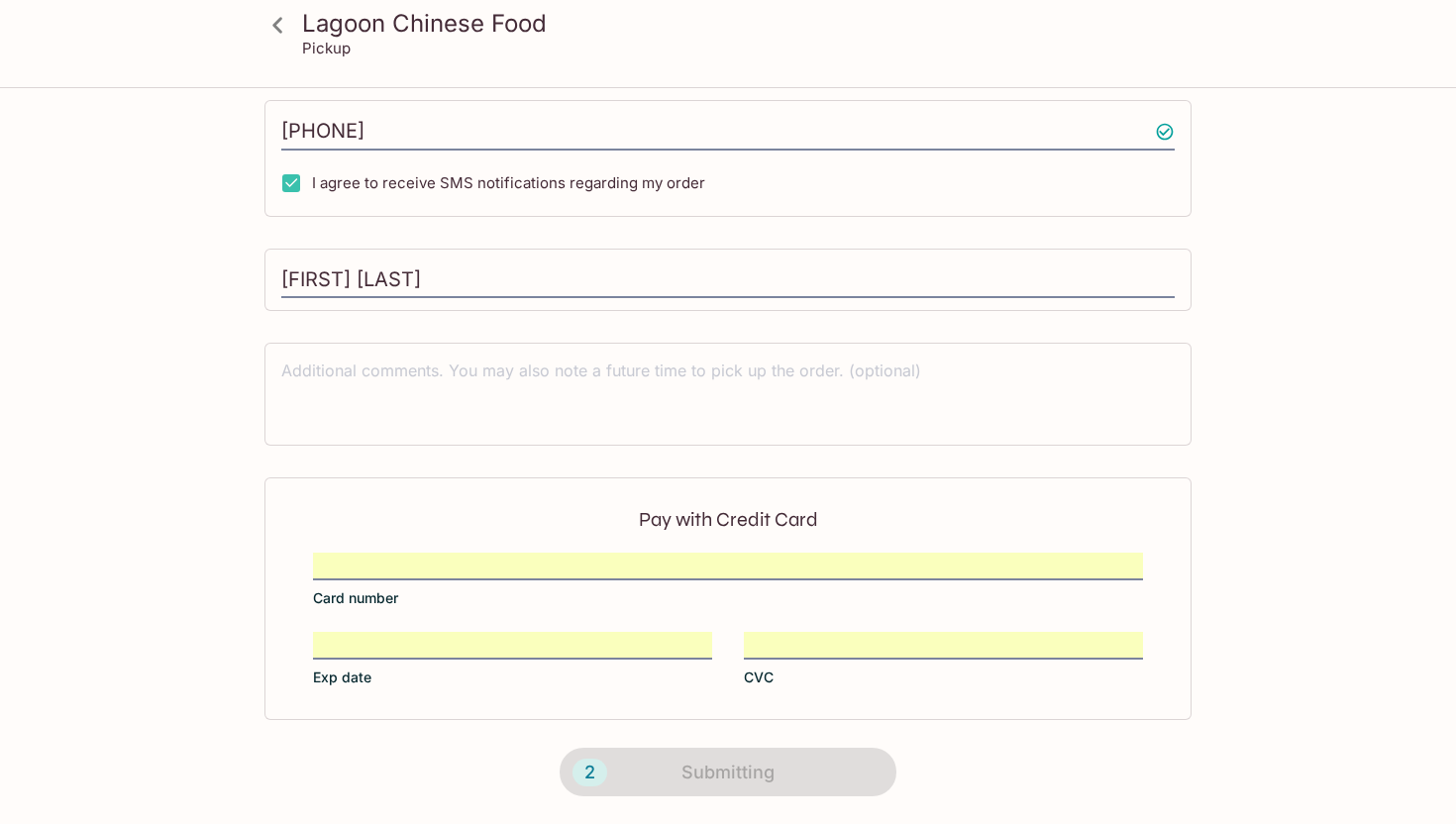scroll, scrollTop: 0, scrollLeft: 0, axis: both 